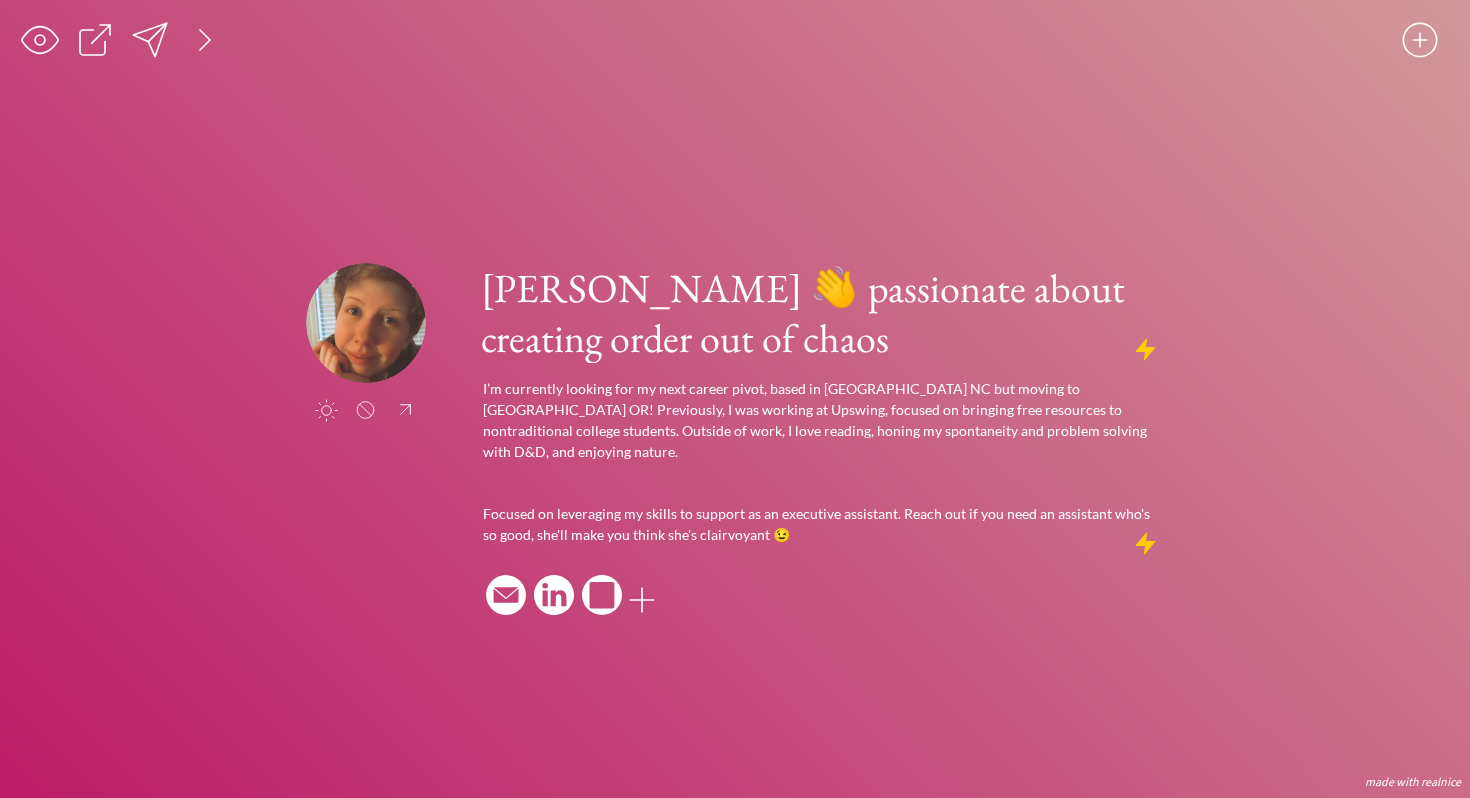 scroll, scrollTop: 0, scrollLeft: 0, axis: both 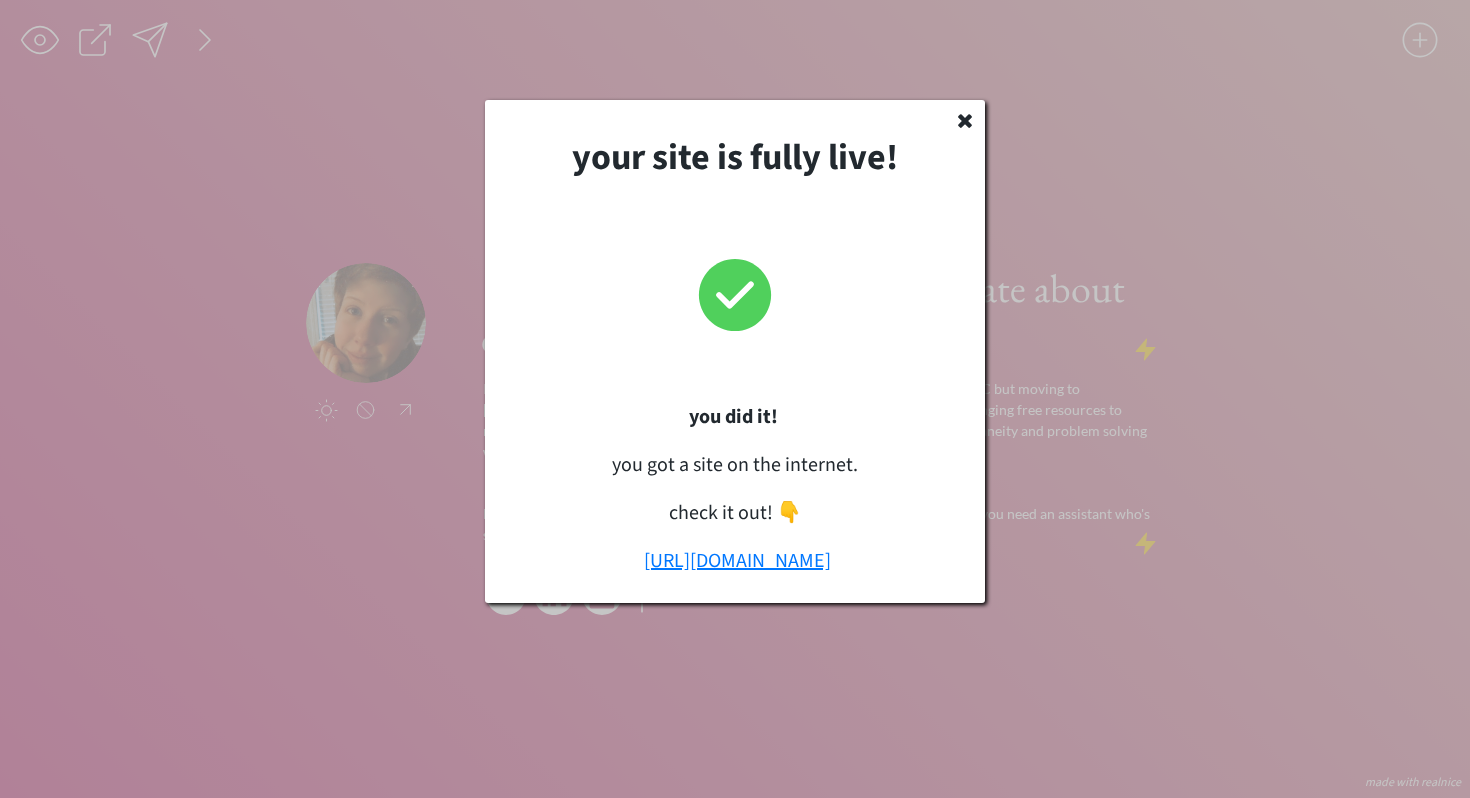 click 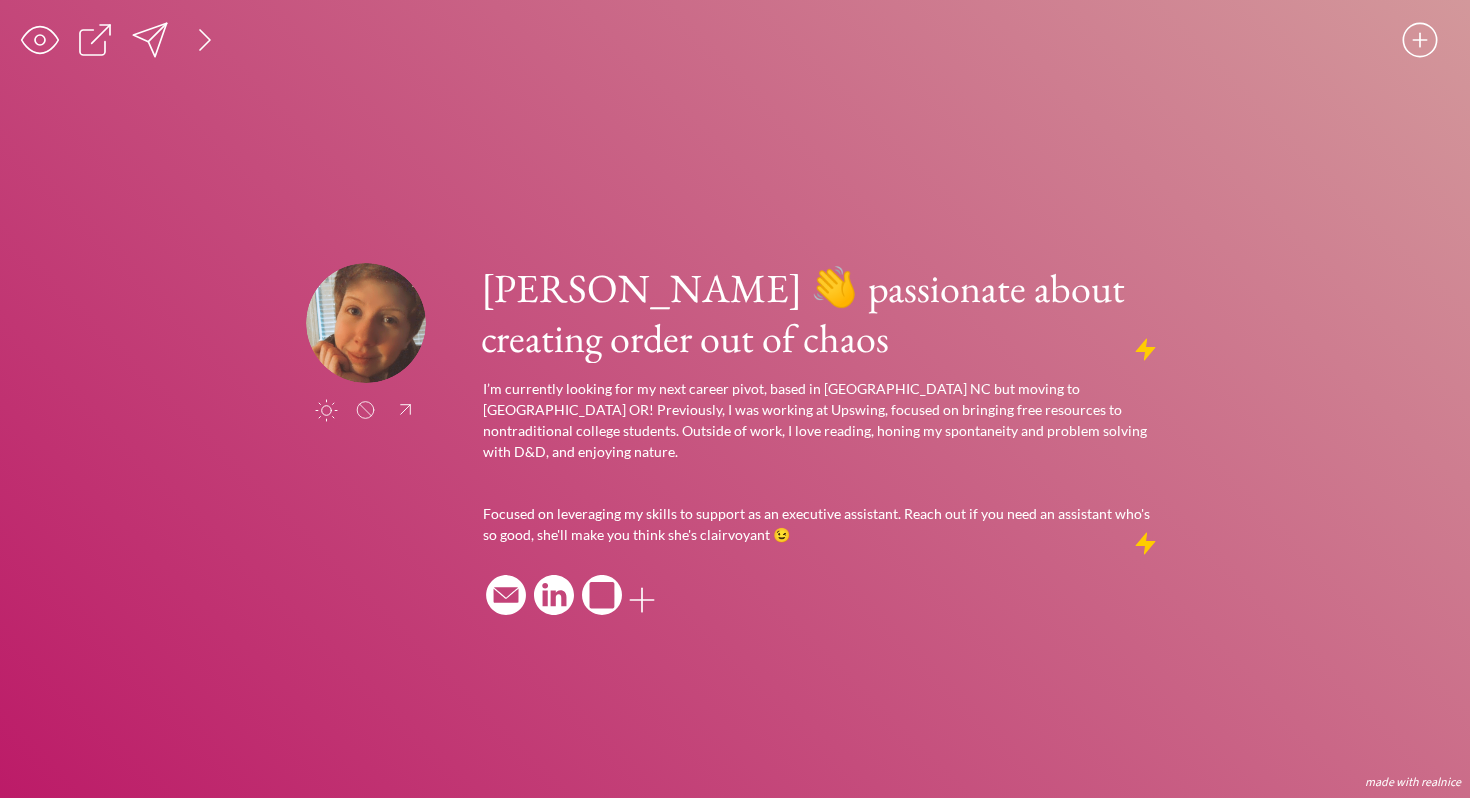 click at bounding box center [205, 40] 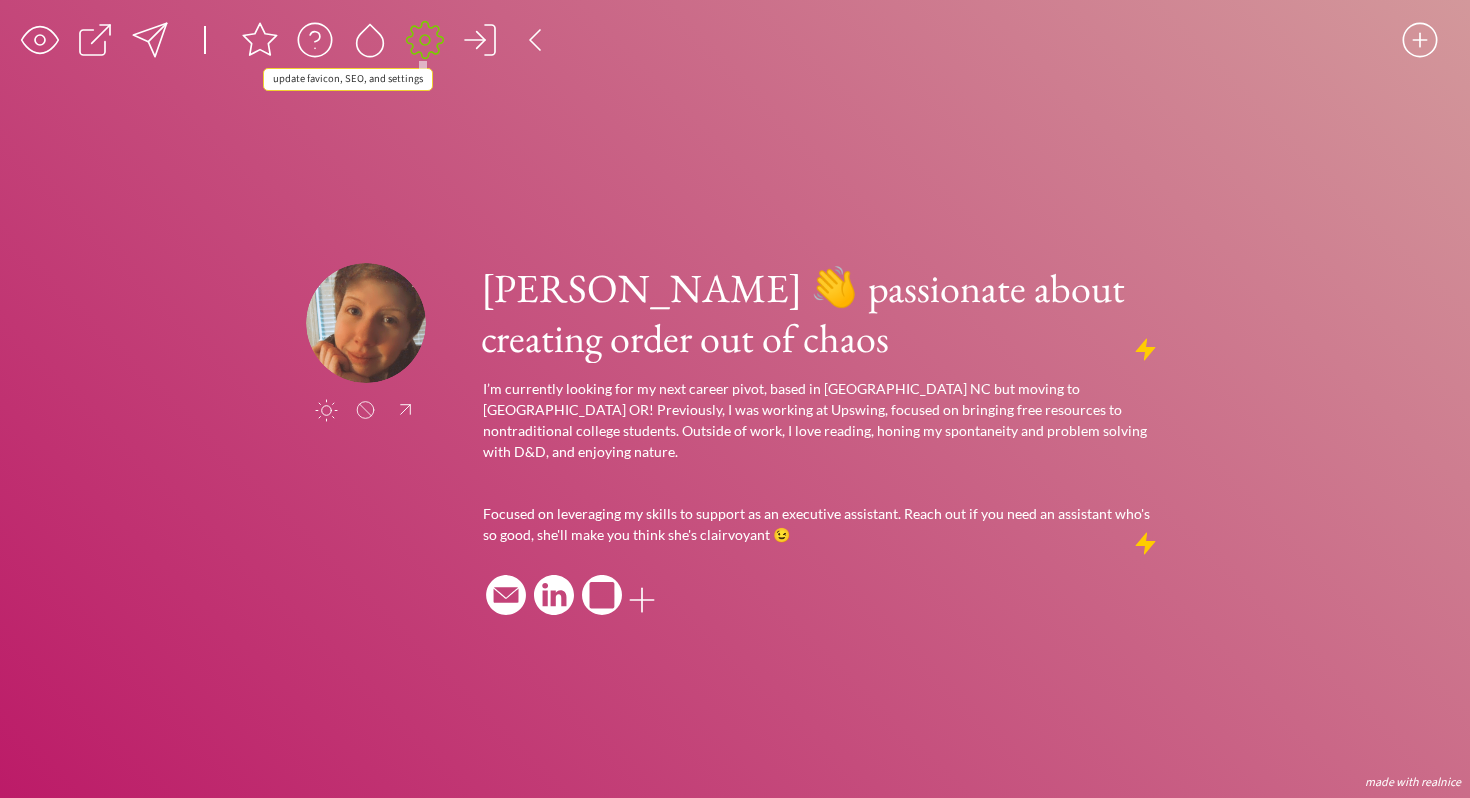 click at bounding box center [425, 40] 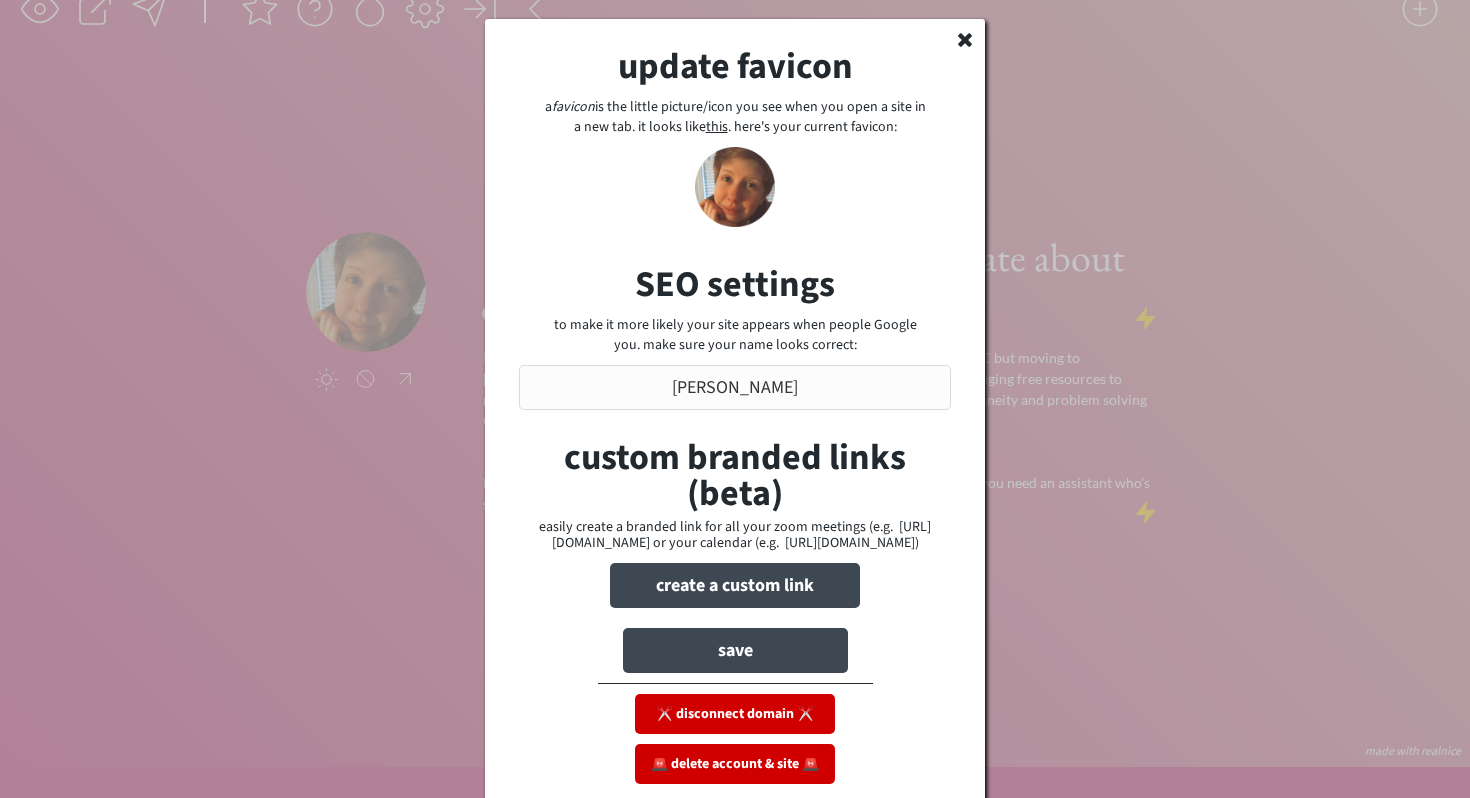 scroll, scrollTop: 0, scrollLeft: 0, axis: both 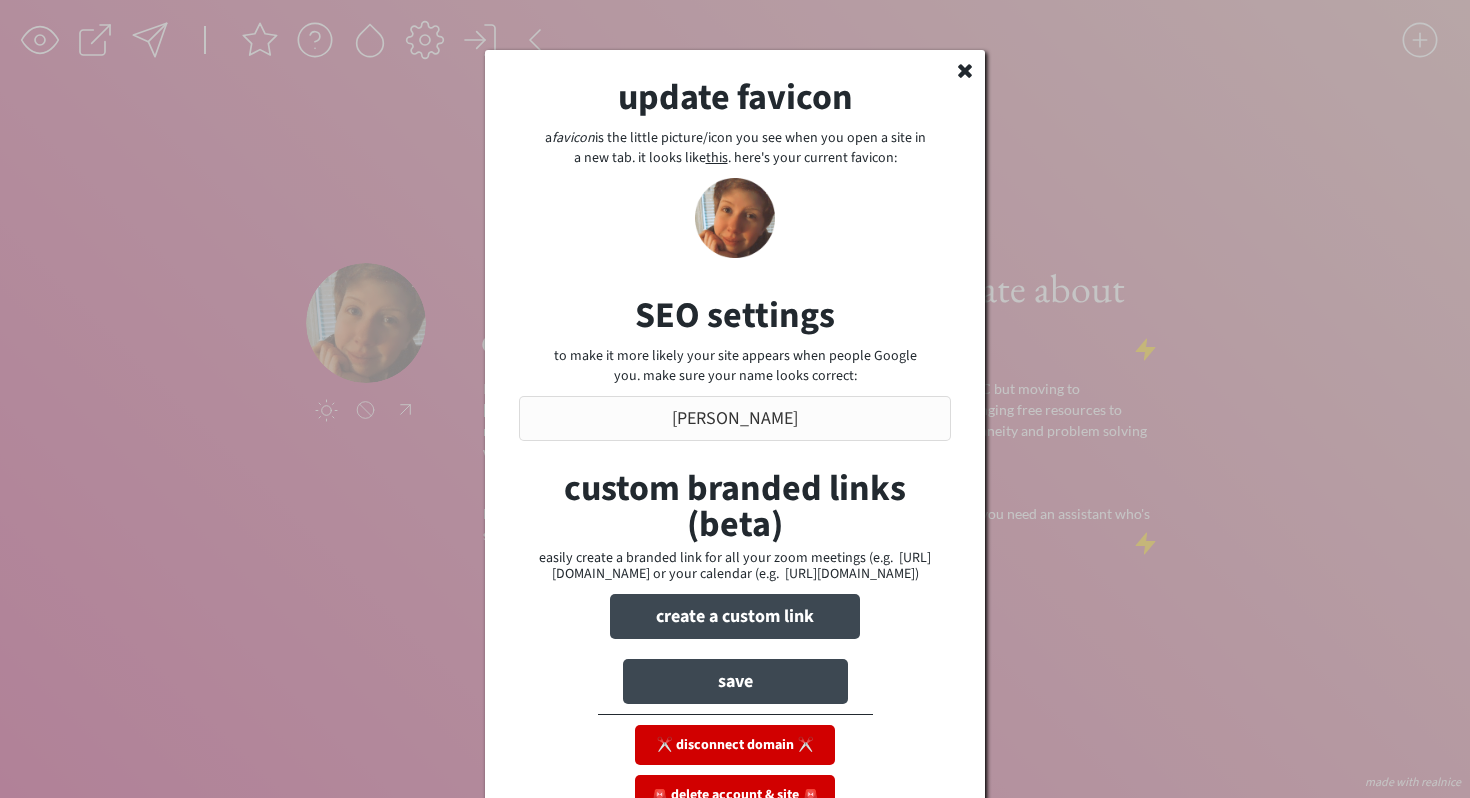 click 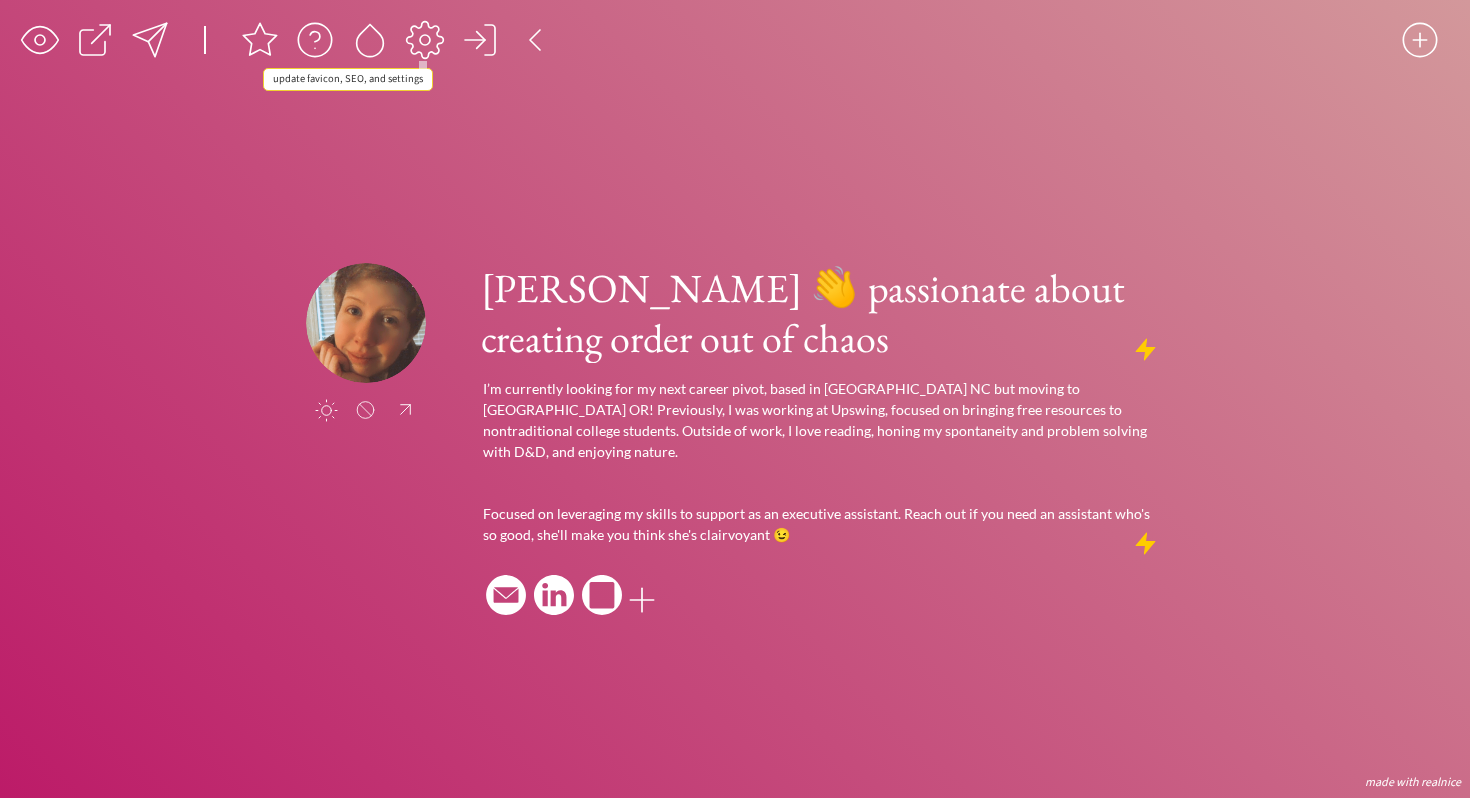 click at bounding box center (425, 40) 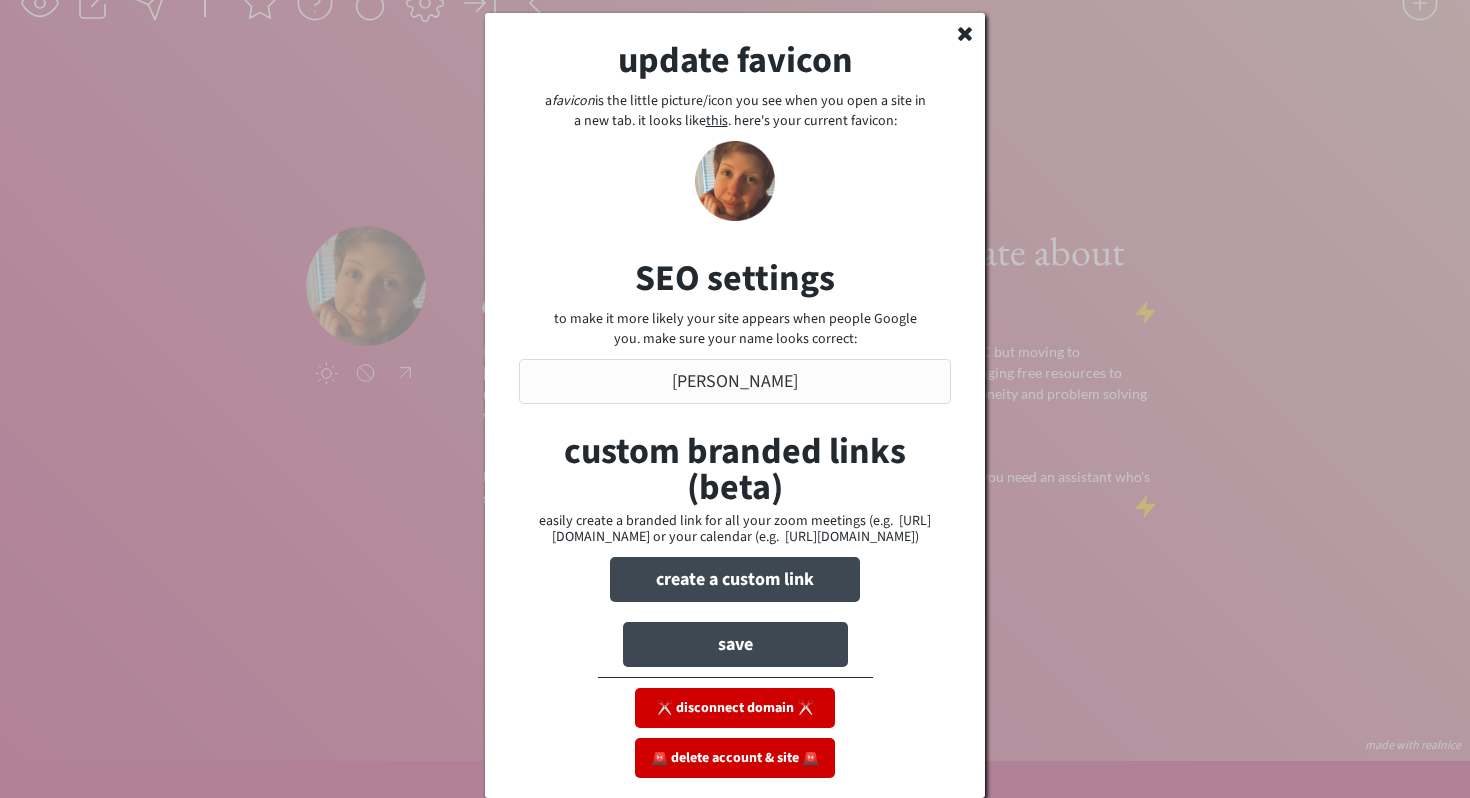 scroll, scrollTop: 0, scrollLeft: 0, axis: both 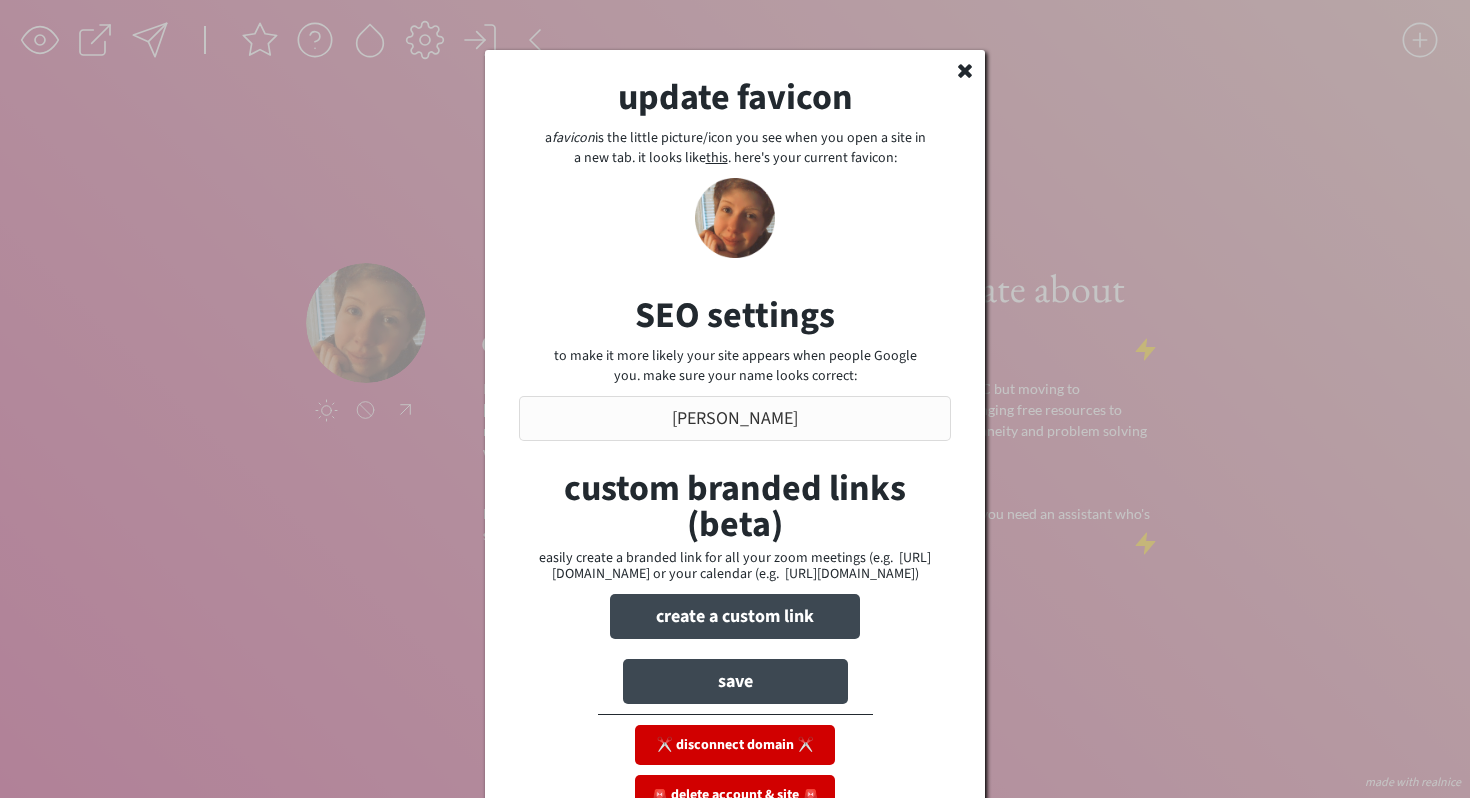click 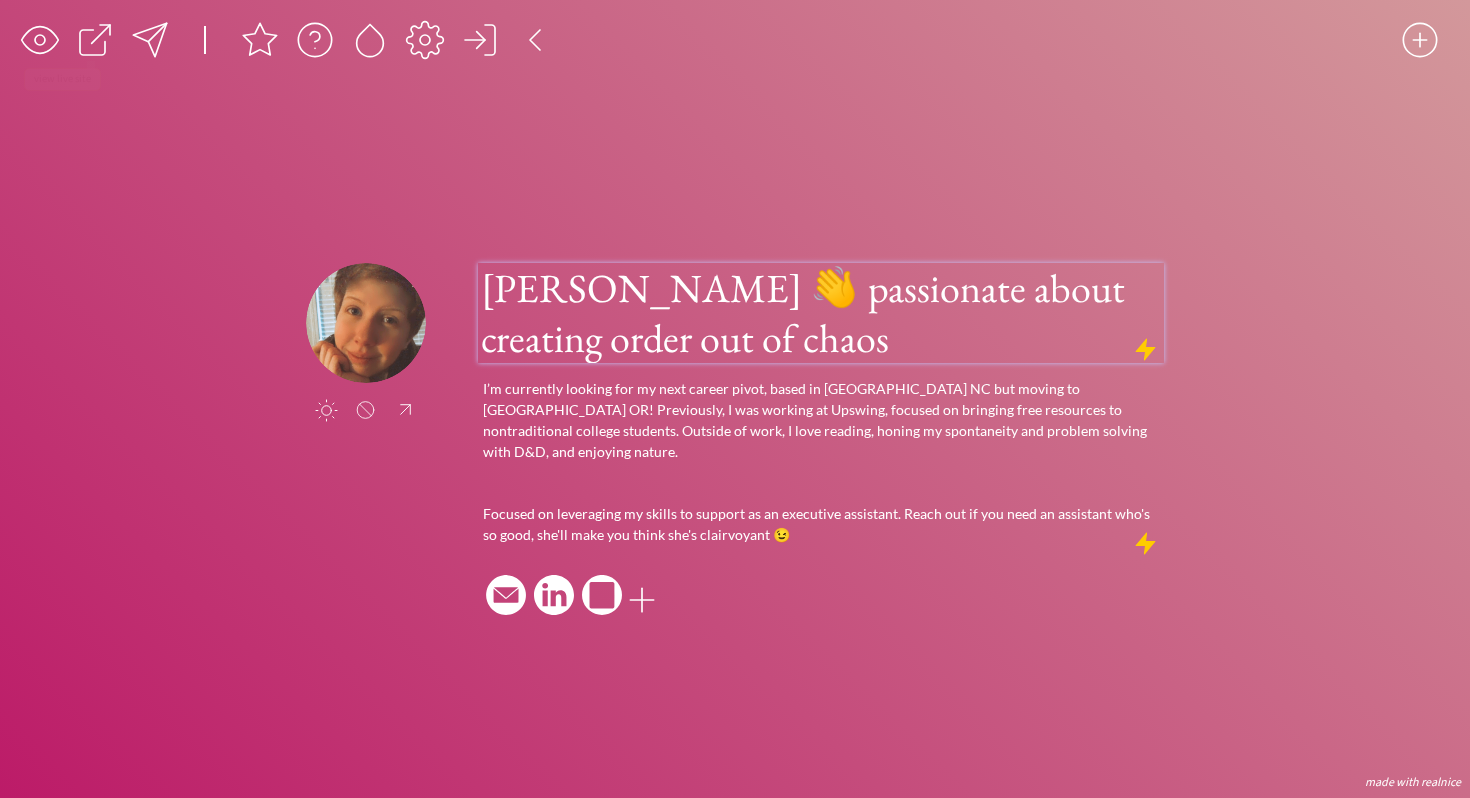 click on "[PERSON_NAME] 👋 passionate about creating order out of chaos" at bounding box center [821, 313] 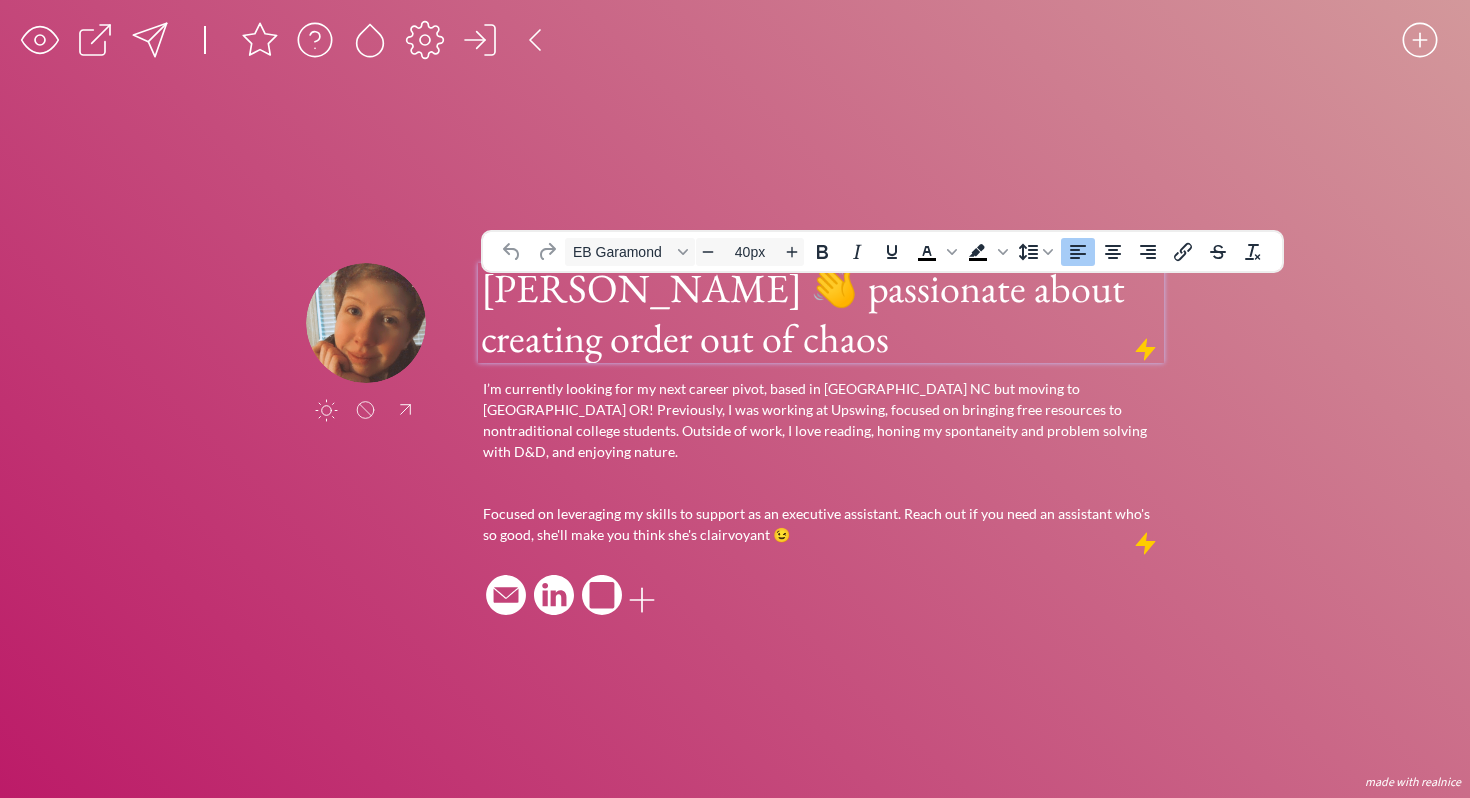 click at bounding box center (366, 323) 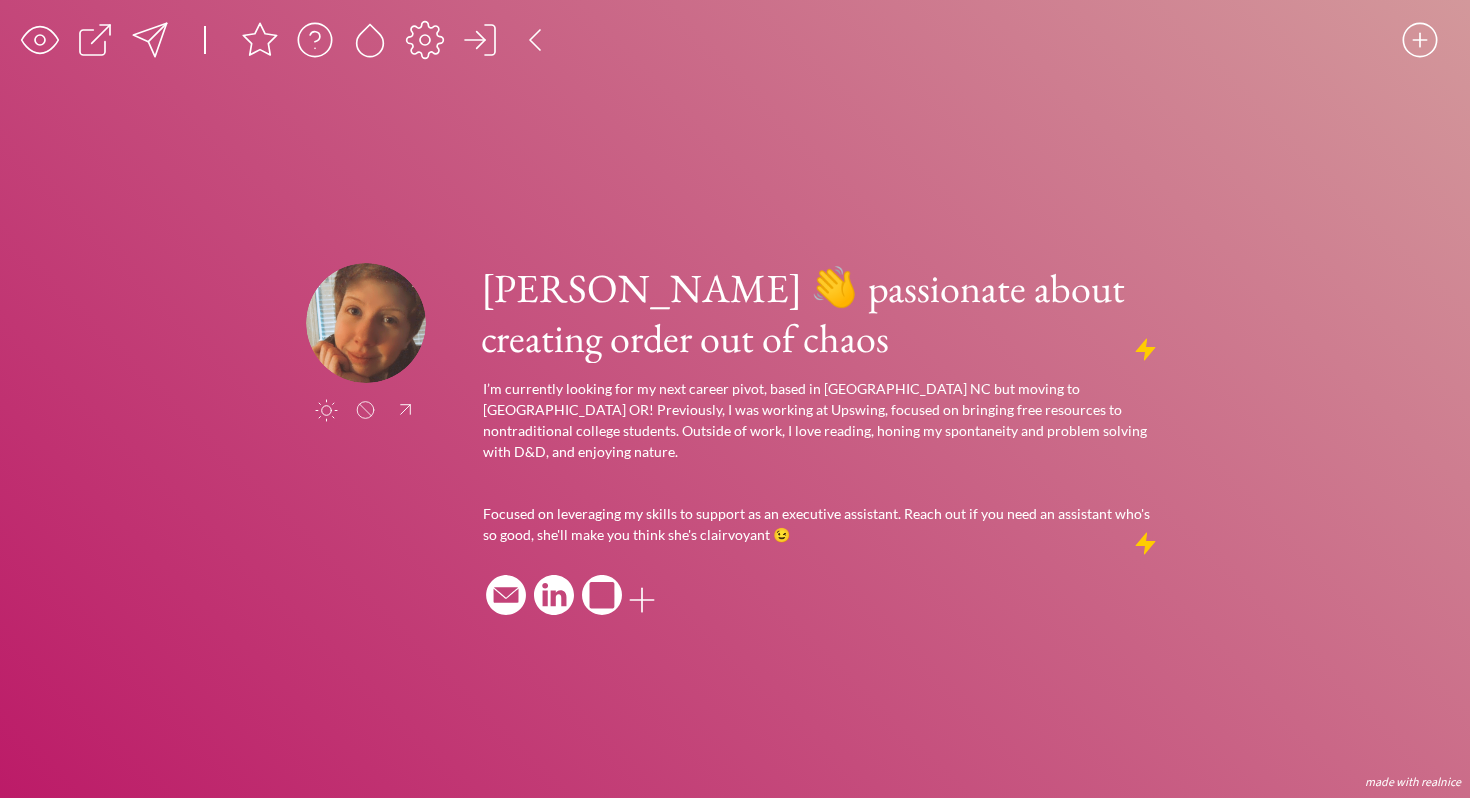click on "saving... click to upload a picture [PERSON_NAME] 👋 passionate about creating order out of chaos I’m currently looking for my next career pivot, based in [GEOGRAPHIC_DATA] NC but moving to [GEOGRAPHIC_DATA] OR! Previously, I was working at Upswing, focused on bringing free resources to nontraditional college students. Outside of work, I love reading, honing my spontaneity and problem solving with D&D, and enjoying nature. Focused on leveraging my skills to support as an executive assistant. Reach out if you need an assistant who's so good, she'll make you think she's clairvoyant 😉
made with realnice" 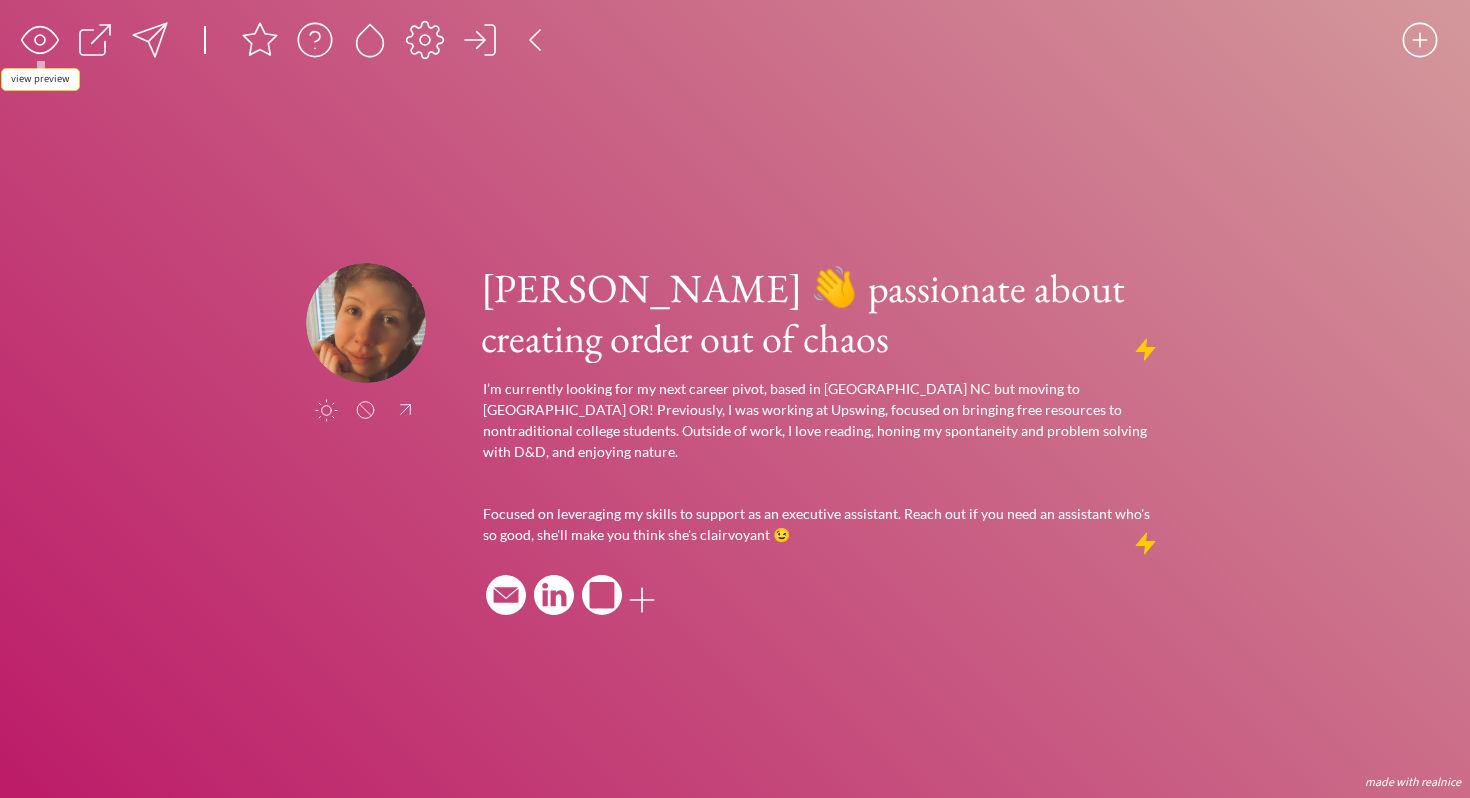 click at bounding box center [40, 40] 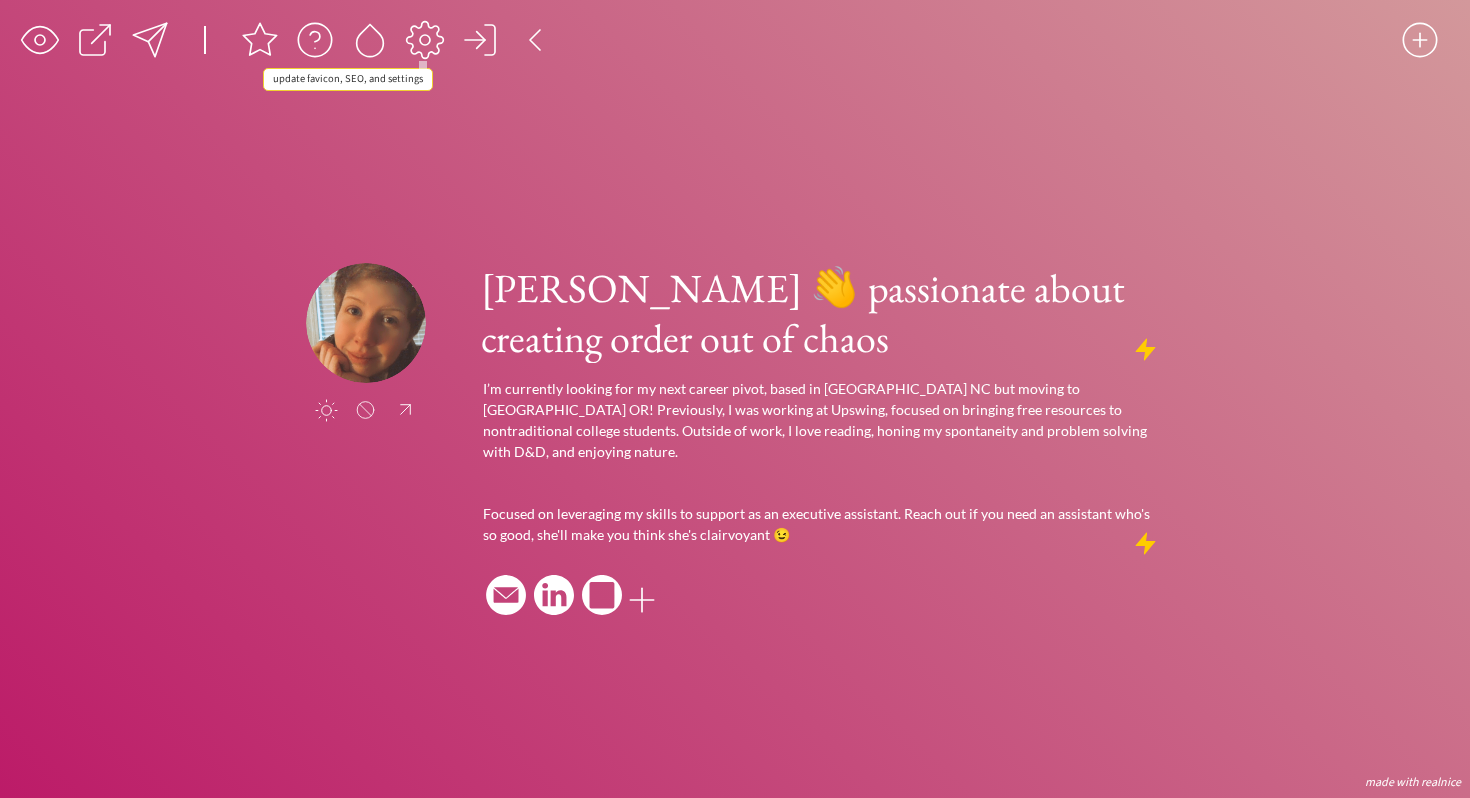 click at bounding box center [425, 40] 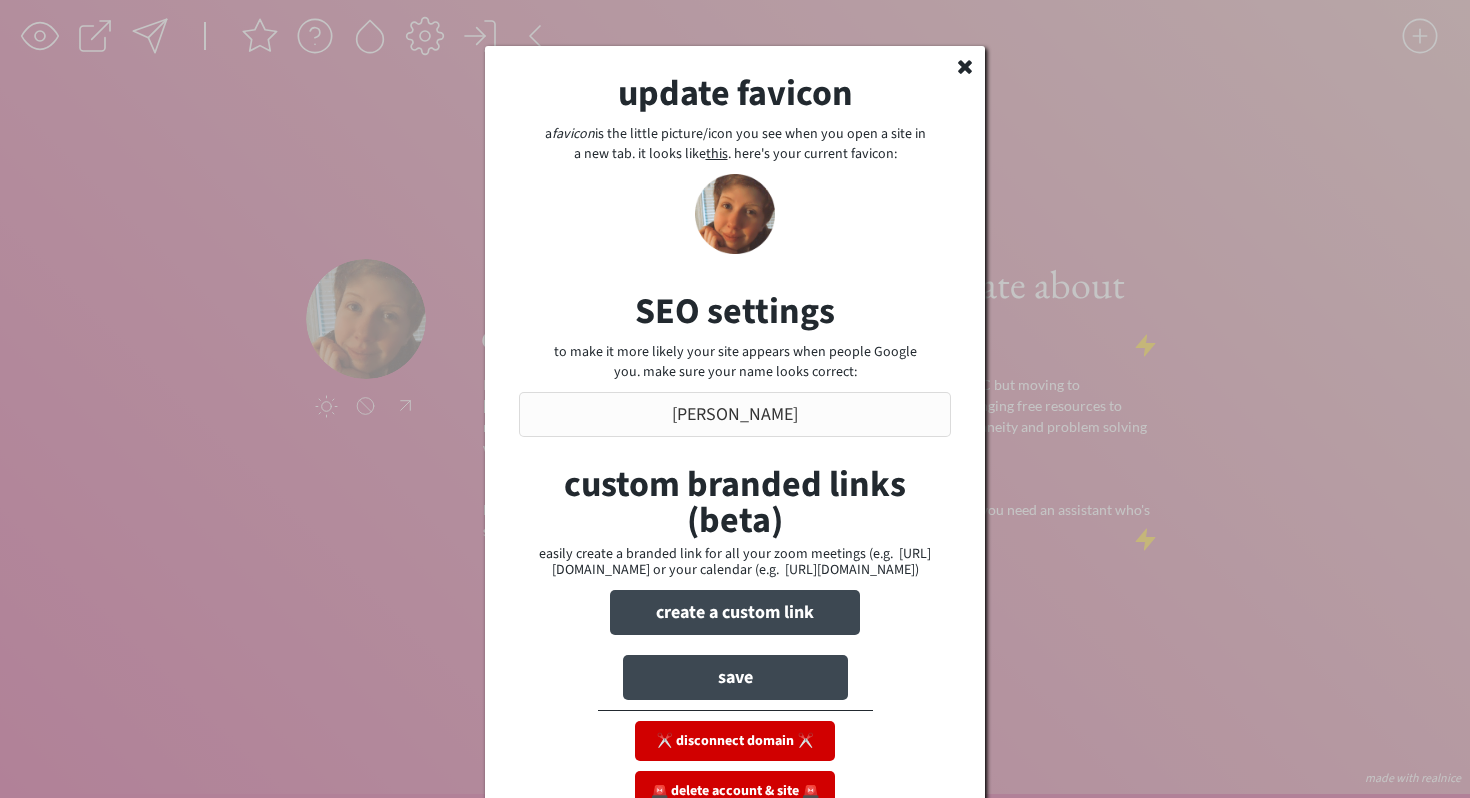 scroll, scrollTop: 0, scrollLeft: 0, axis: both 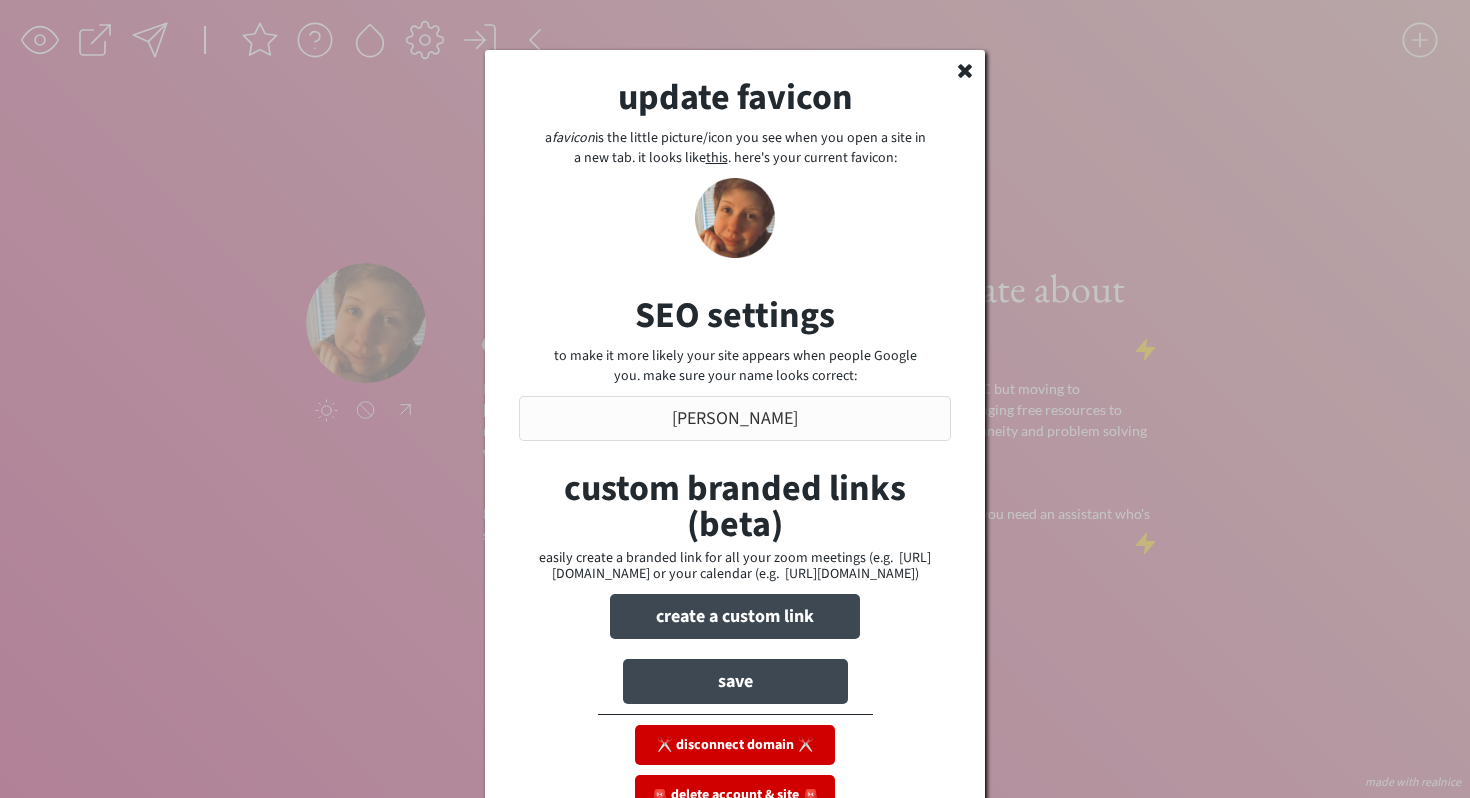 click 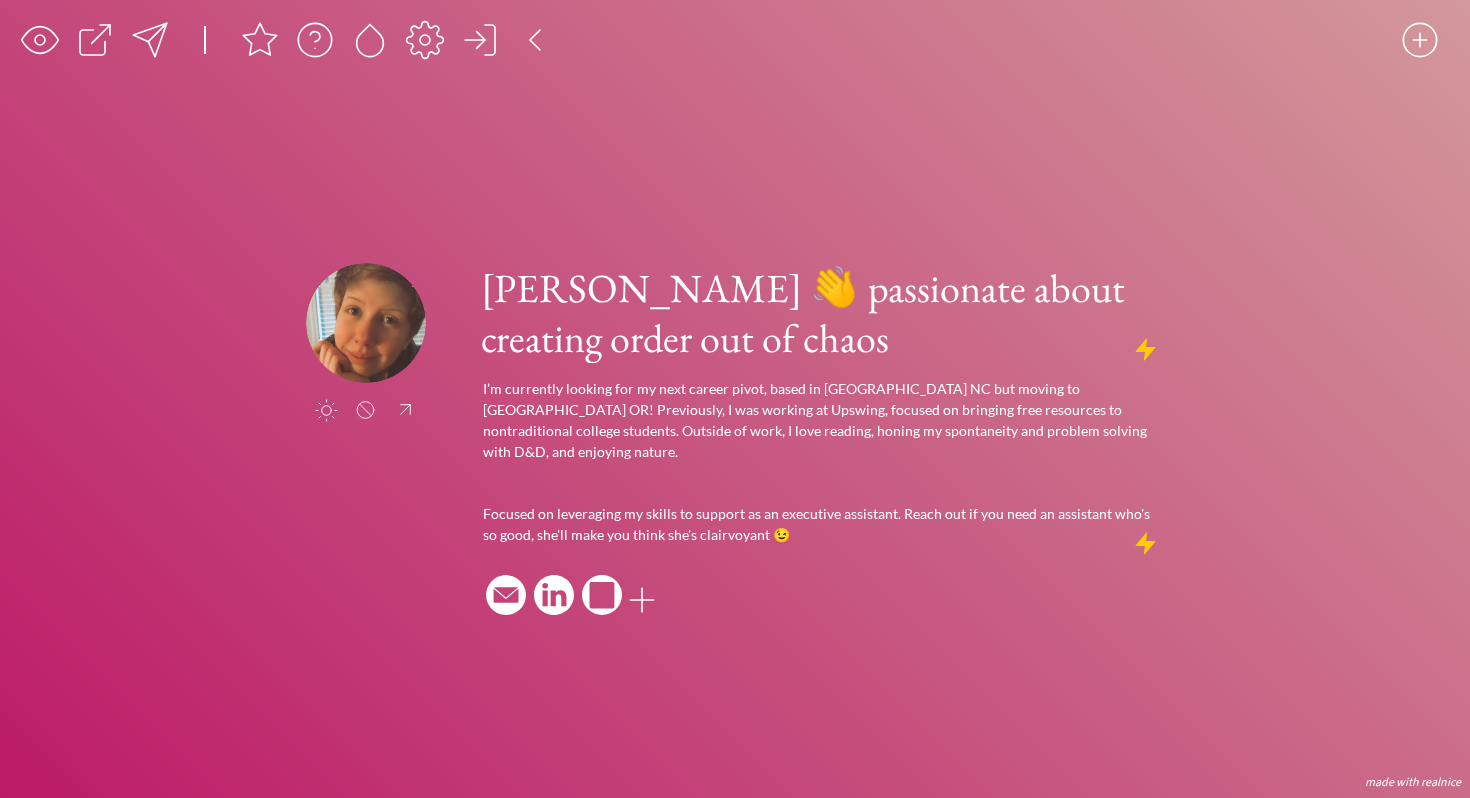 click on "saving... click to upload a picture [PERSON_NAME] 👋 passionate about creating order out of chaos I’m currently looking for my next career pivot, based in [GEOGRAPHIC_DATA] NC but moving to [GEOGRAPHIC_DATA] OR! Previously, I was working at Upswing, focused on bringing free resources to nontraditional college students. Outside of work, I love reading, honing my spontaneity and problem solving with D&D, and enjoying nature. Focused on leveraging my skills to support as an executive assistant. Reach out if you need an assistant who's so good, she'll make you think she's clairvoyant 😉
made with realnice" 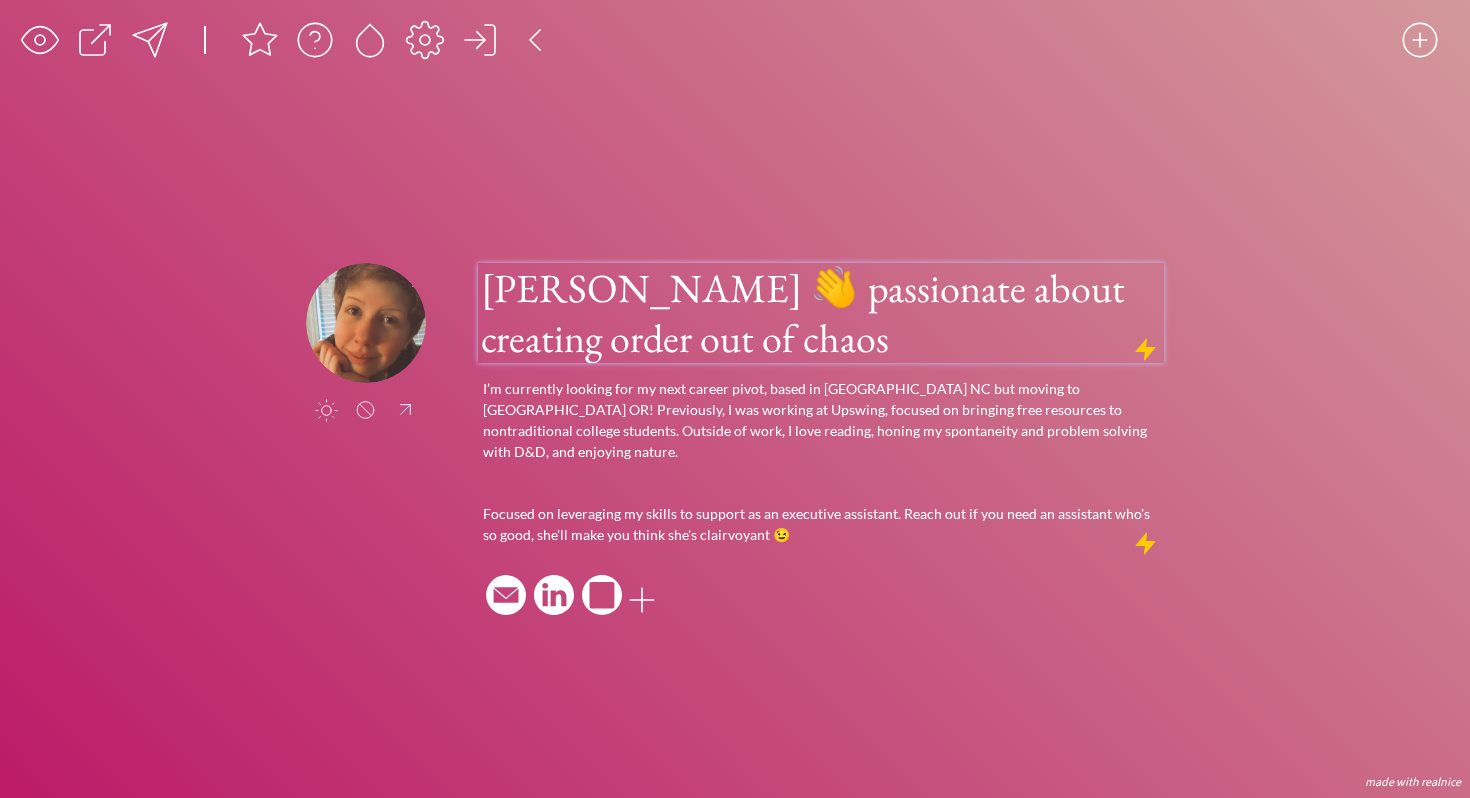 click on "[PERSON_NAME] 👋 passionate about creating order out of chaos" at bounding box center (821, 313) 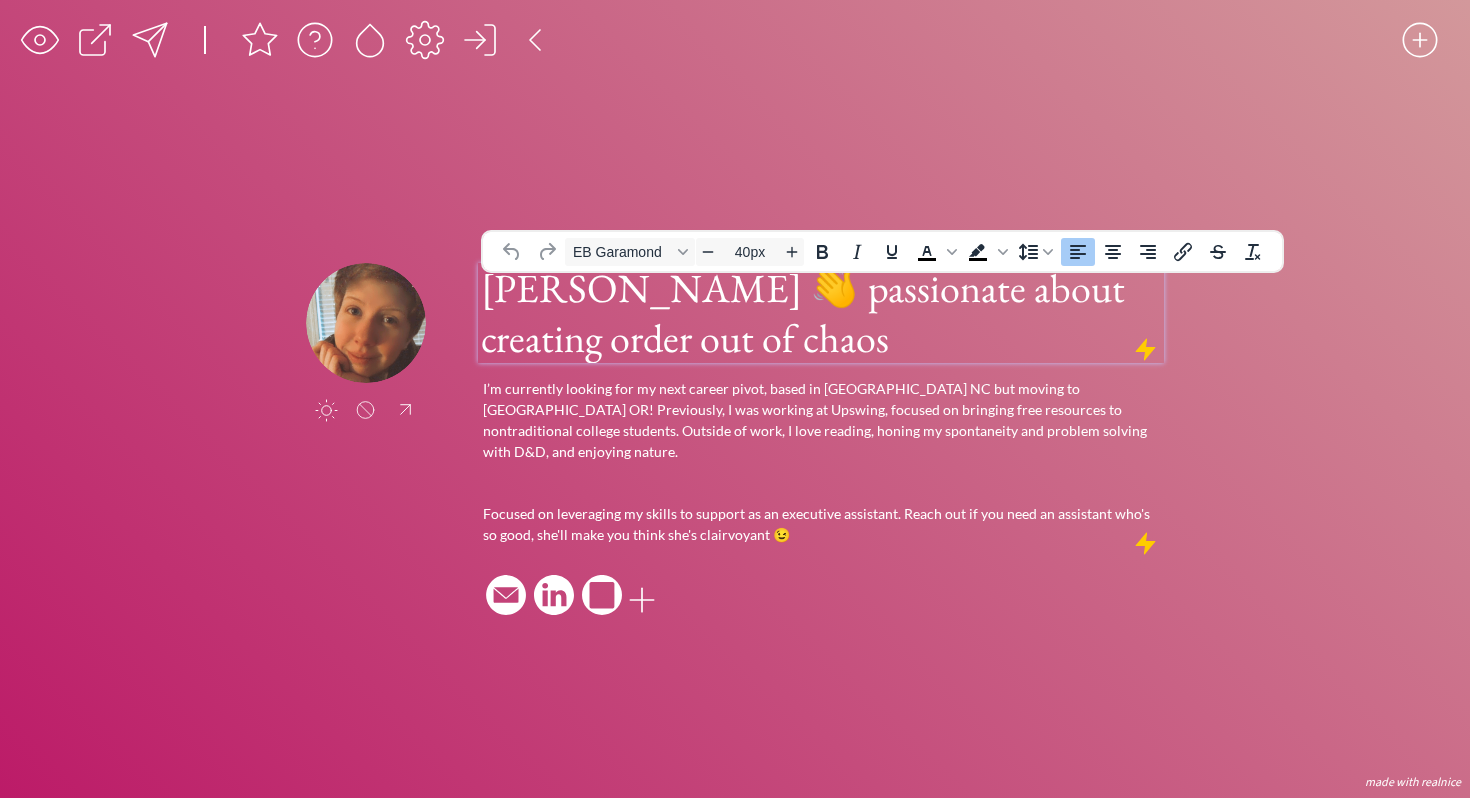 click on "[PERSON_NAME] 👋 passionate about creating order out of chaos" at bounding box center (821, 313) 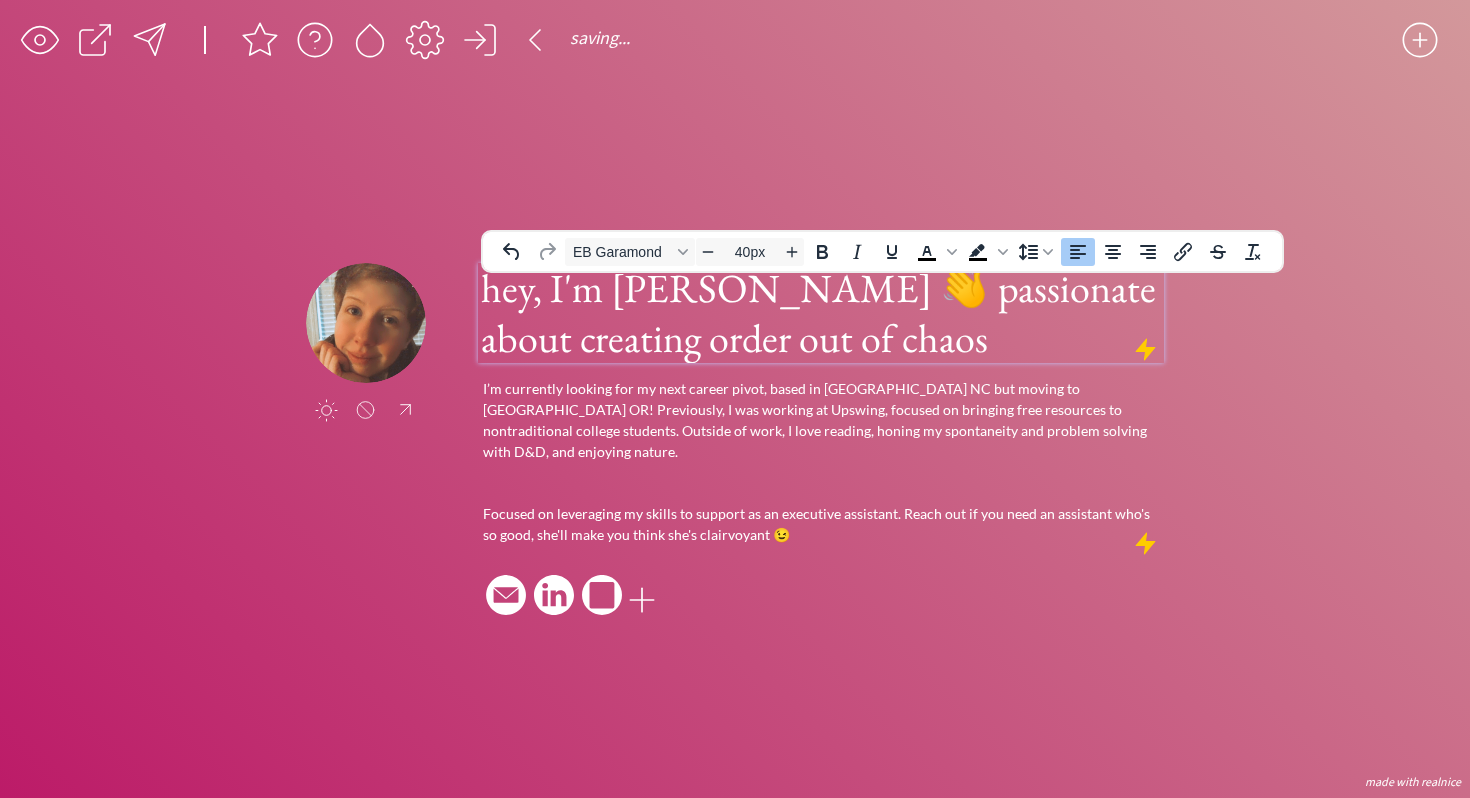 click on "hey, I'm [PERSON_NAME] 👋 passionate about creating order out of chaos" at bounding box center [821, 313] 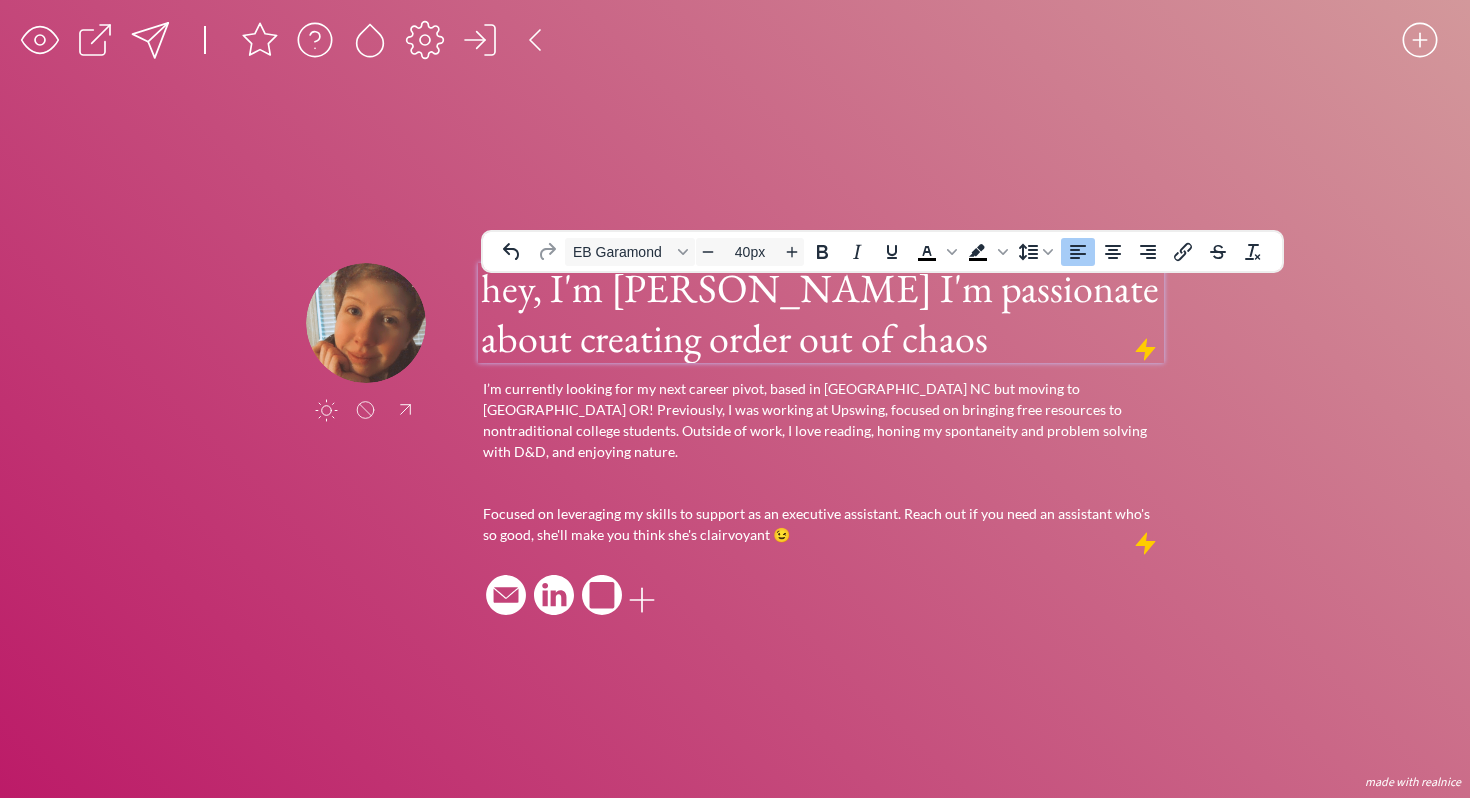 click on "saving... click to upload a picture hey, I'm [PERSON_NAME] I'm passionate about creating order out of chaos I’m currently looking for my next career pivot, based in [GEOGRAPHIC_DATA] NC but moving to [GEOGRAPHIC_DATA] OR! Previously, I was working at Upswing, focused on bringing free resources to nontraditional college students. Outside of work, I love reading, honing my spontaneity and problem solving with D&D, and enjoying nature. Focused on leveraging my skills to support as an executive assistant. Reach out if you need an assistant who's so good, she'll make you think she's clairvoyant 😉
made with realnice" 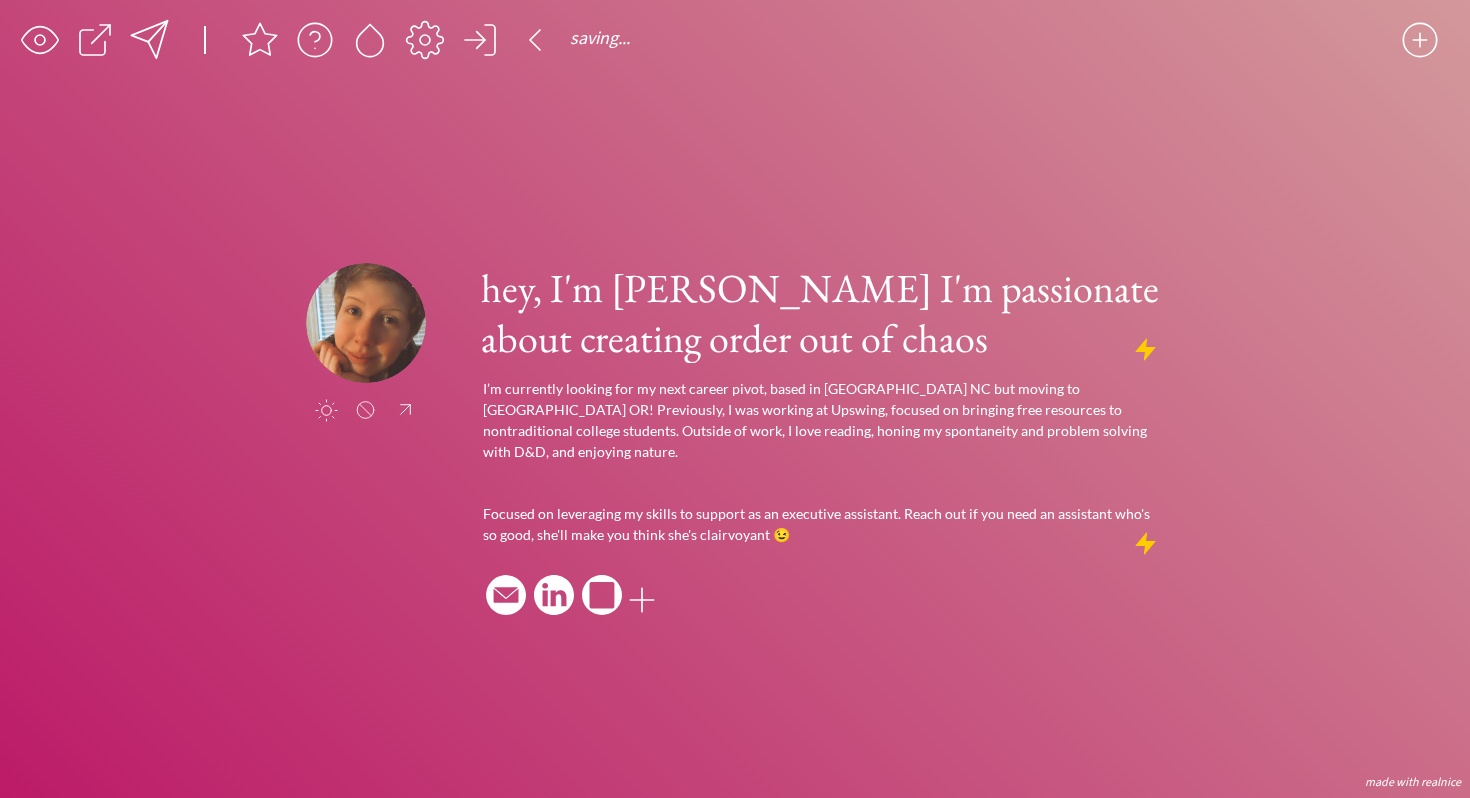 click at bounding box center (150, 40) 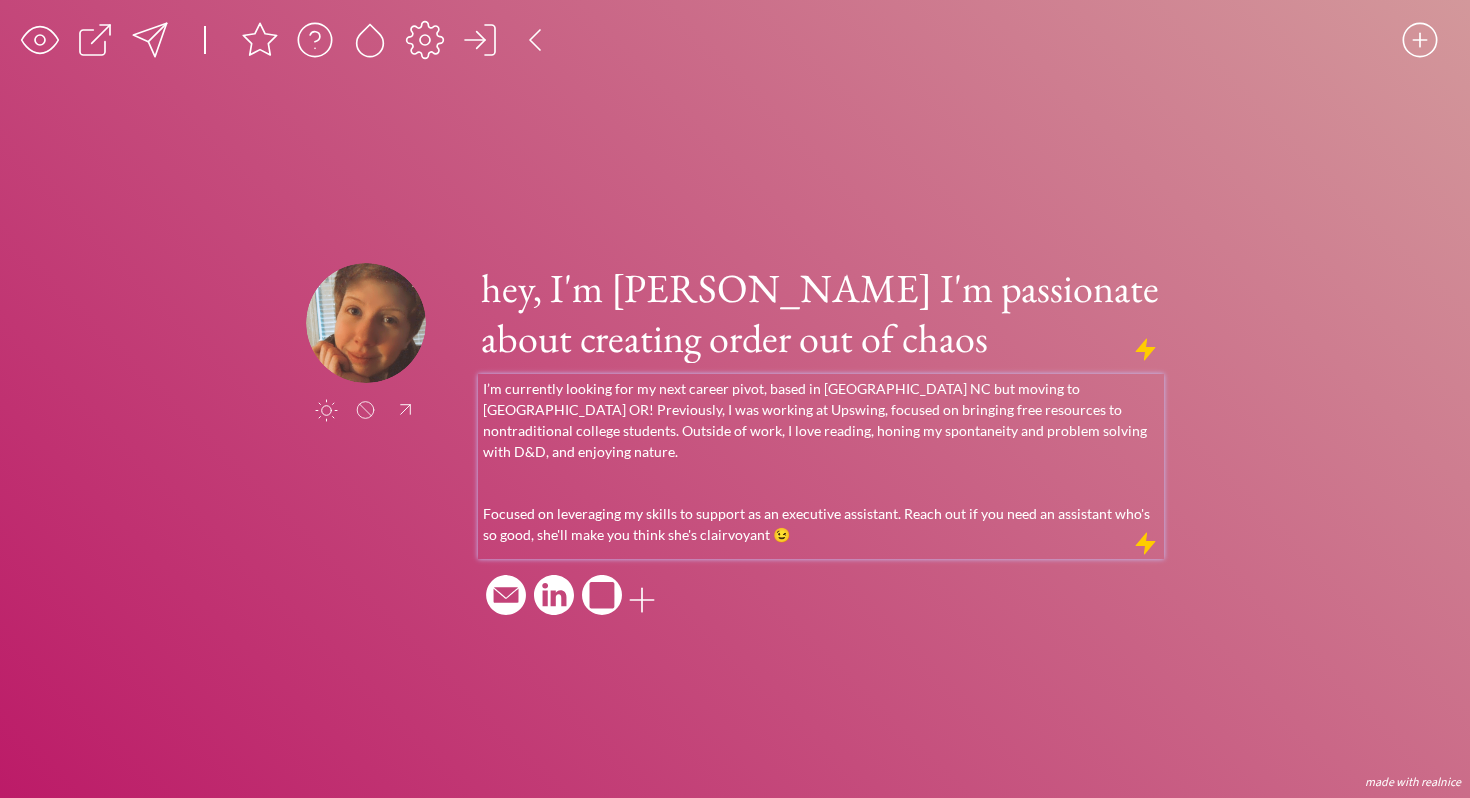 click on "I’m currently looking for my next career pivot, based in [GEOGRAPHIC_DATA] NC but moving to [GEOGRAPHIC_DATA] OR! Previously, I was working at Upswing, focused on bringing free resources to nontraditional college students. Outside of work, I love reading, honing my spontaneity and problem solving with D&D, and enjoying nature." at bounding box center (821, 420) 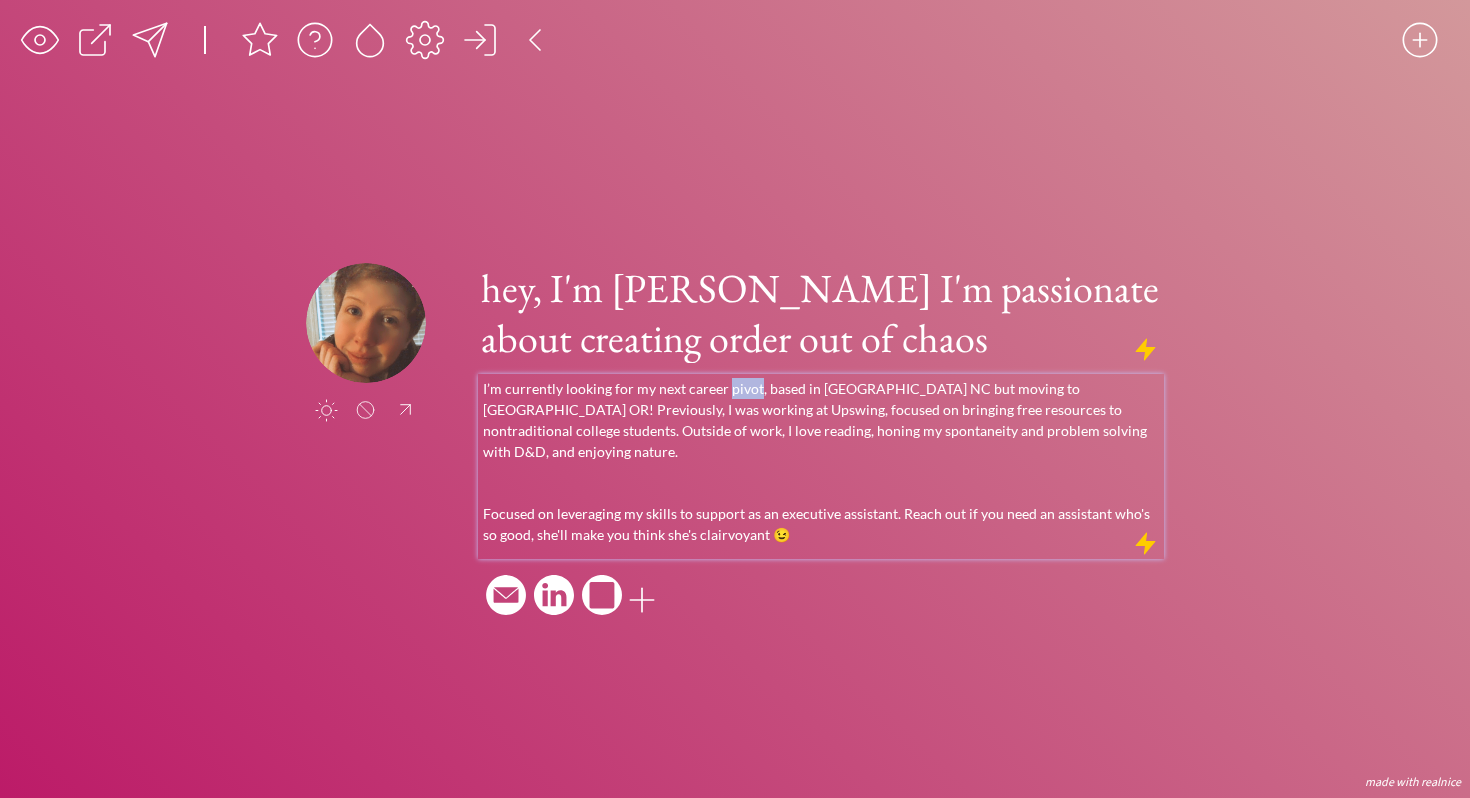 click on "I’m currently looking for my next career pivot, based in [GEOGRAPHIC_DATA] NC but moving to [GEOGRAPHIC_DATA] OR! Previously, I was working at Upswing, focused on bringing free resources to nontraditional college students. Outside of work, I love reading, honing my spontaneity and problem solving with D&D, and enjoying nature." at bounding box center [821, 420] 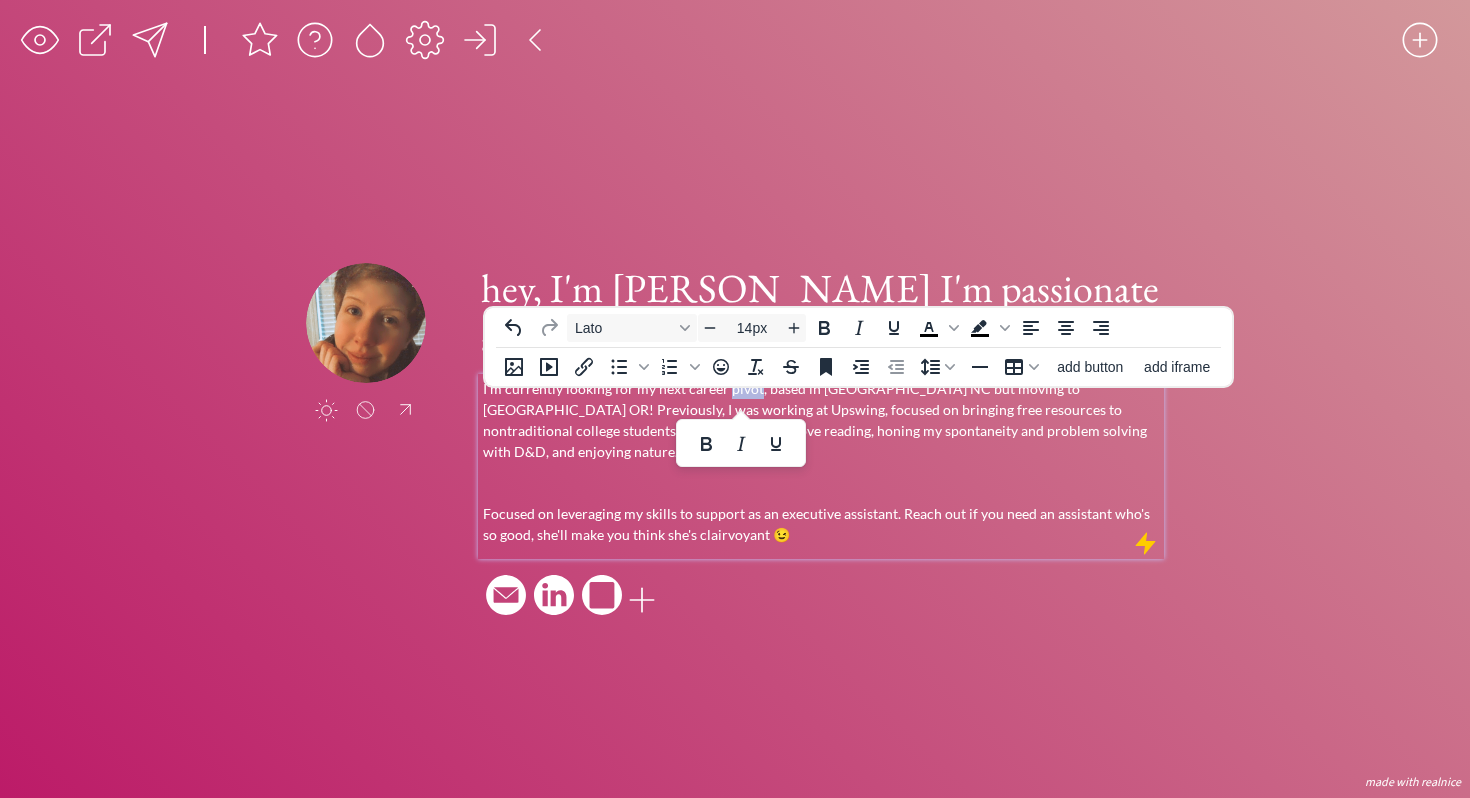 type 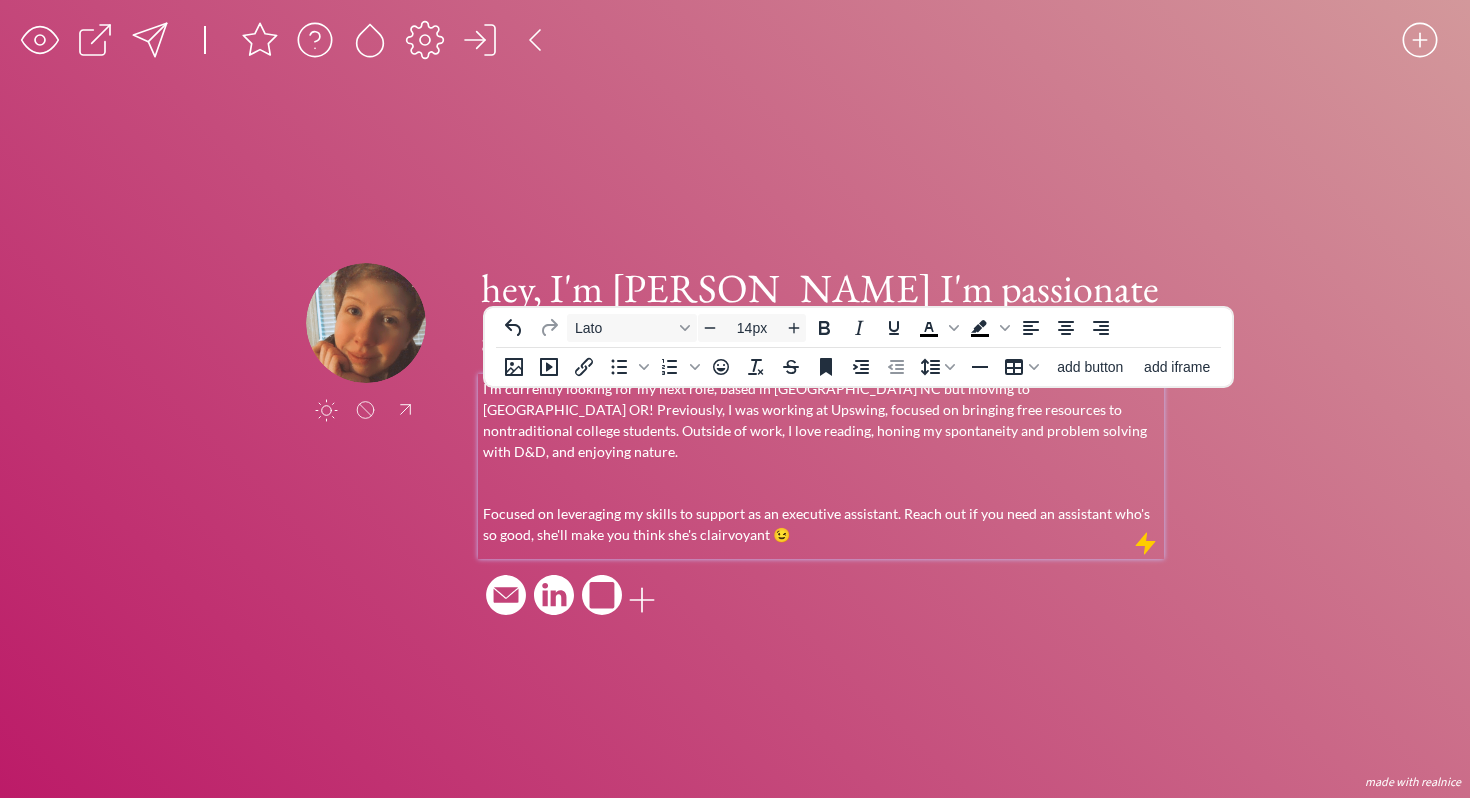 click on "I’m currently looking for my next role, based in [GEOGRAPHIC_DATA] NC but moving to [GEOGRAPHIC_DATA] OR! Previously, I was working at Upswing, focused on bringing free resources to nontraditional college students. Outside of work, I love reading, honing my spontaneity and problem solving with D&D, and enjoying nature." at bounding box center [821, 420] 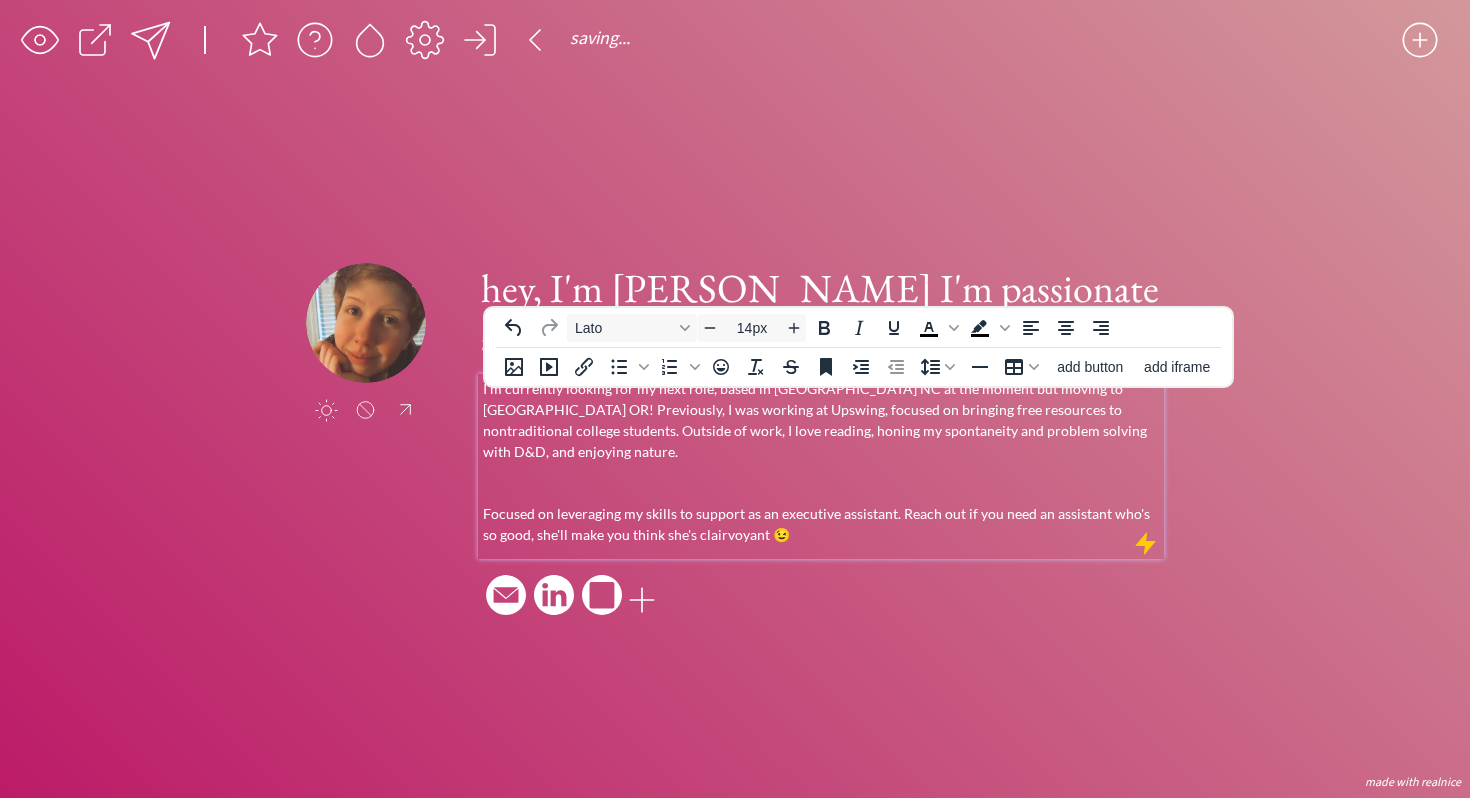 click on "I’m currently looking for my next role, based in [GEOGRAPHIC_DATA] NC at the moment but moving to [GEOGRAPHIC_DATA] OR! Previously, I was working at Upswing, focused on bringing free resources to nontraditional college students. Outside of work, I love reading, honing my spontaneity and problem solving with D&D, and enjoying nature." at bounding box center (821, 420) 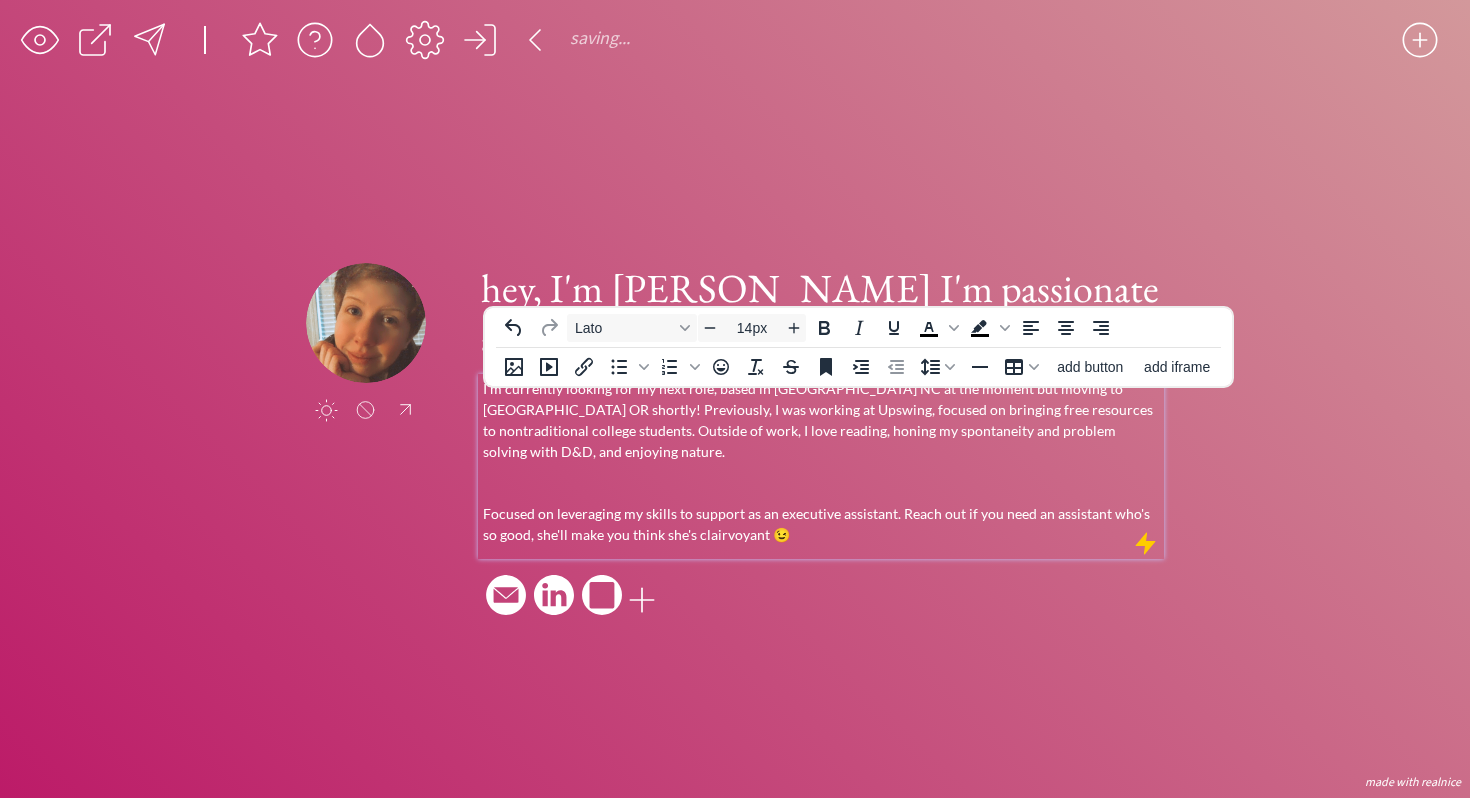 click on "click to upload a picture hey, I'm [PERSON_NAME] I'm passionate about creating order out of chaos I’m currently looking for my next role, based in [GEOGRAPHIC_DATA] NC at the moment but moving to [GEOGRAPHIC_DATA] OR shortly! Previously, I was working at Upswing, focused on bringing free resources to nontraditional college students. Outside of work, I love reading, honing my spontaneity and problem solving with D&D, and enjoying nature. Focused on leveraging my skills to support as an executive assistant. Reach out if you need an assistant who's so good, she'll make you think she's clairvoyant 😉" at bounding box center (735, 441) 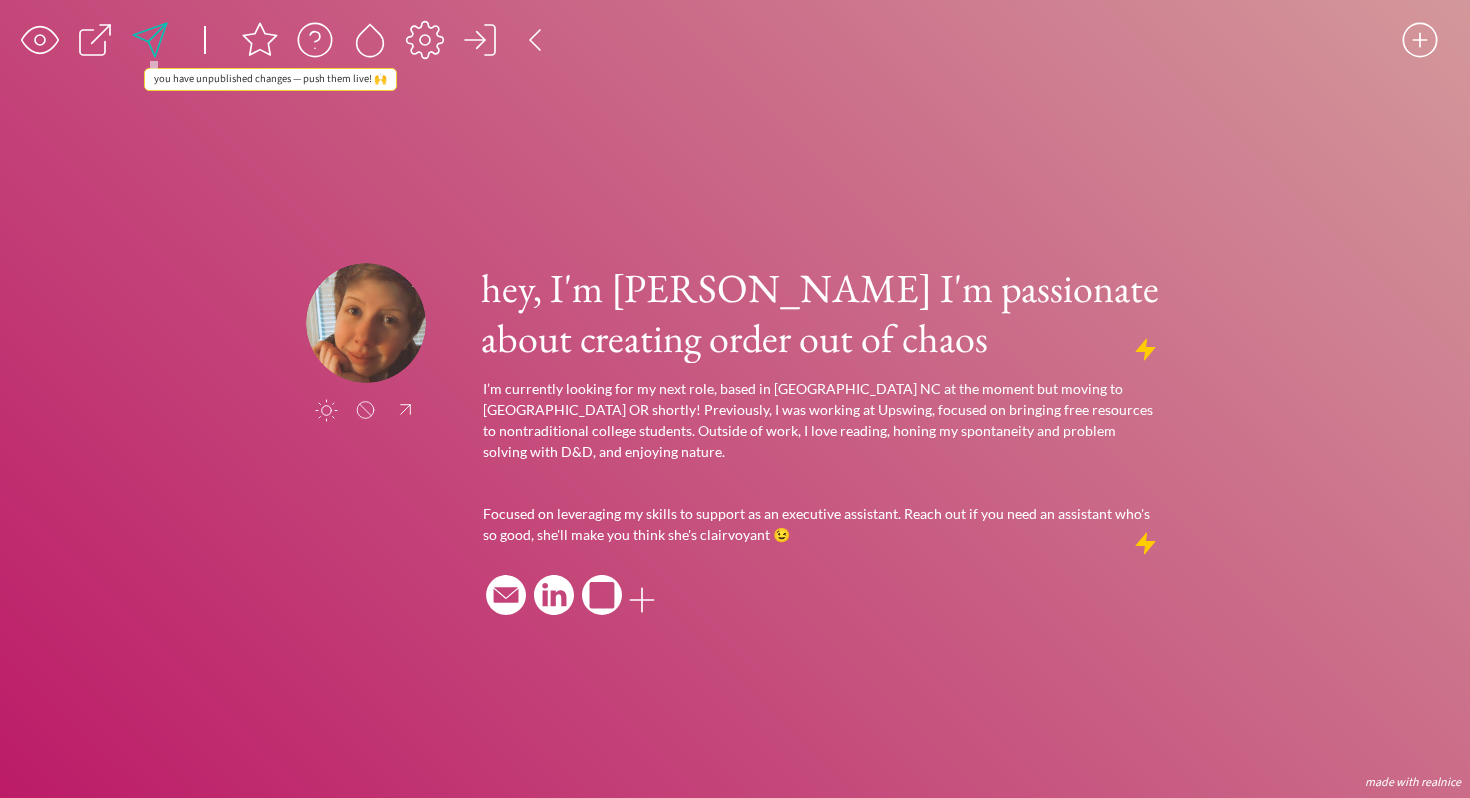 click at bounding box center (150, 40) 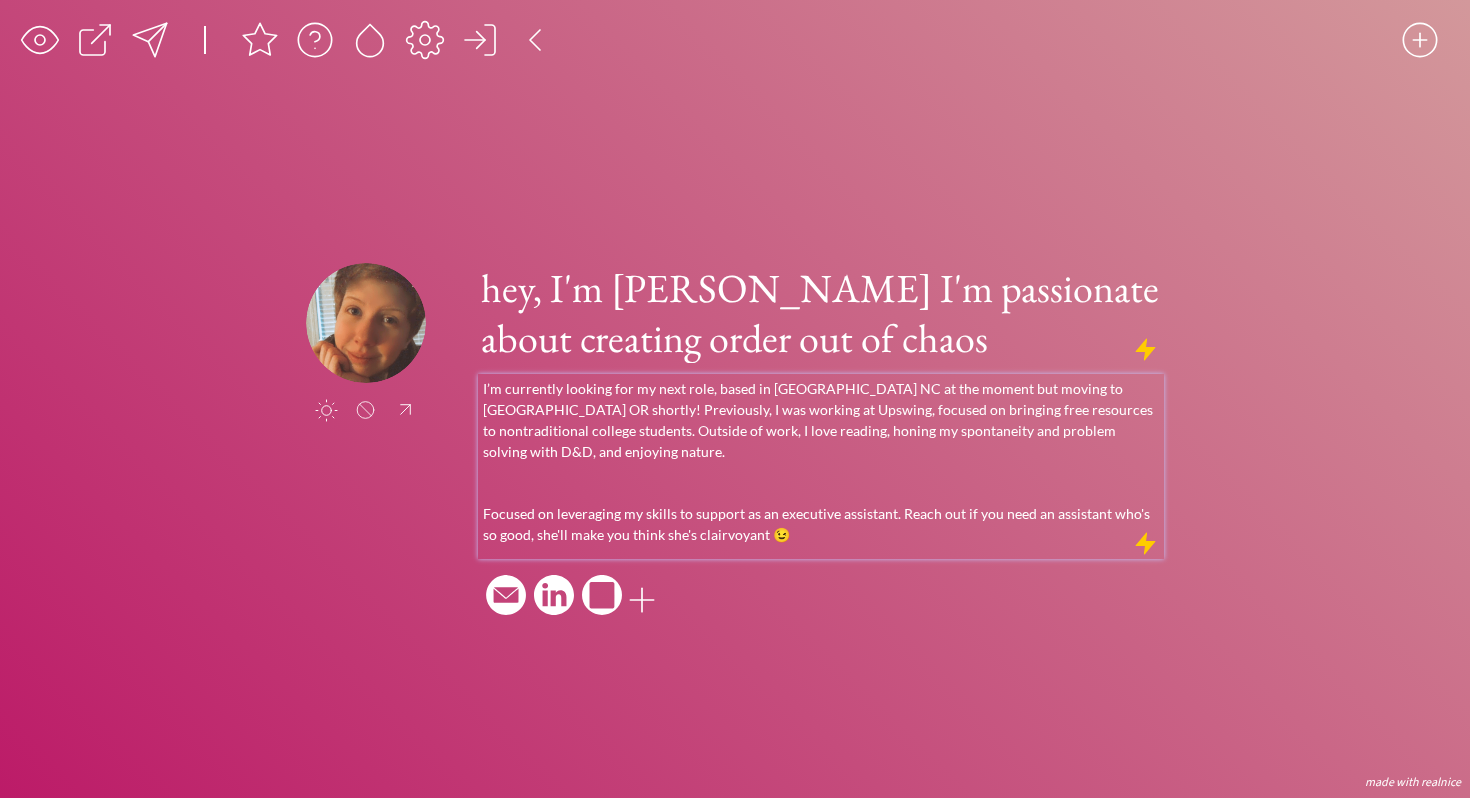 click on "I’m currently looking for my next role, based in [GEOGRAPHIC_DATA] NC at the moment but moving to [GEOGRAPHIC_DATA] OR shortly! Previously, I was working at Upswing, focused on bringing free resources to nontraditional college students. Outside of work, I love reading, honing my spontaneity and problem solving with D&D, and enjoying nature." at bounding box center [821, 420] 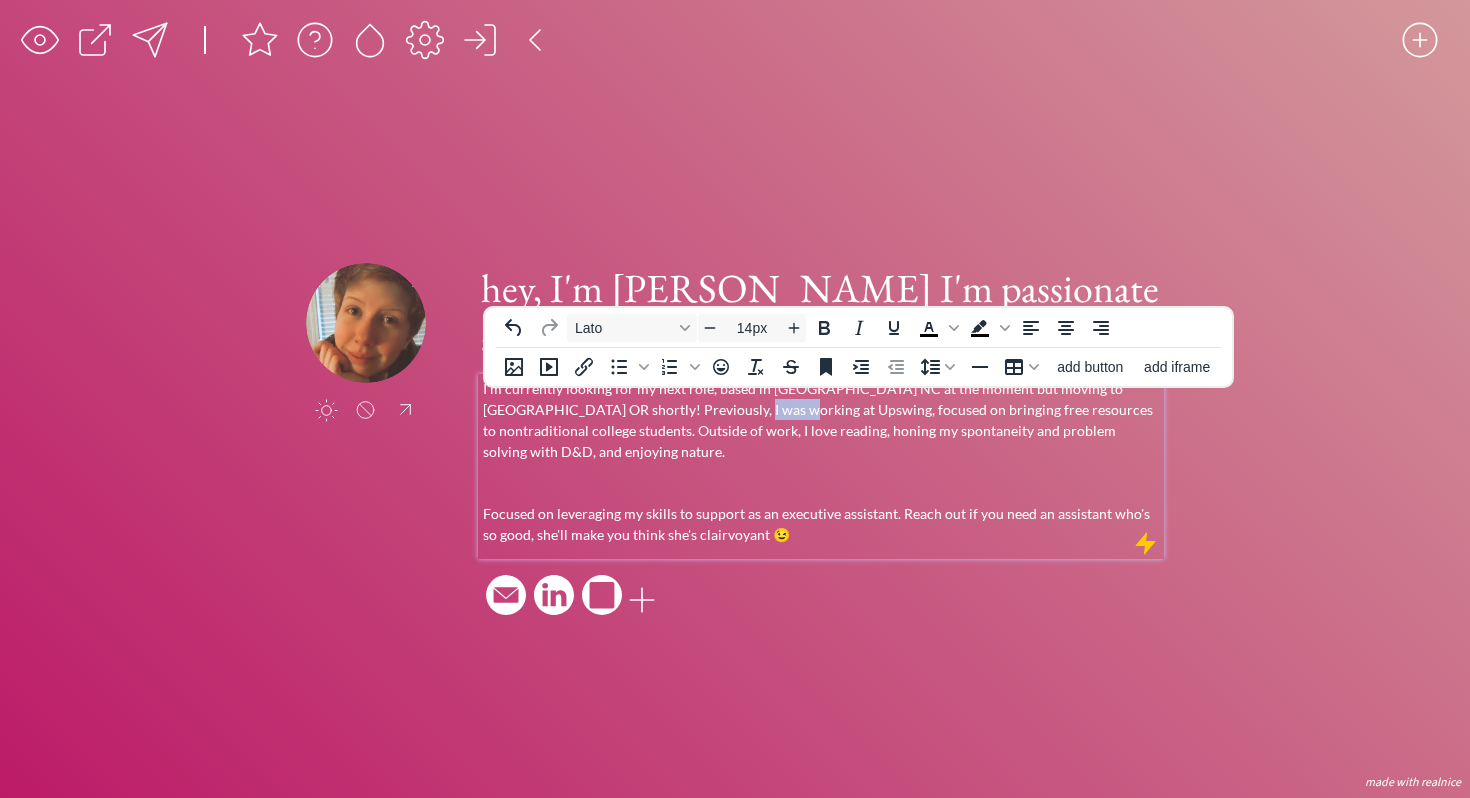 click on "I’m currently looking for my next role, based in [GEOGRAPHIC_DATA] NC at the moment but moving to [GEOGRAPHIC_DATA] OR shortly! Previously, I was working at Upswing, focused on bringing free resources to nontraditional college students. Outside of work, I love reading, honing my spontaneity and problem solving with D&D, and enjoying nature." at bounding box center (821, 420) 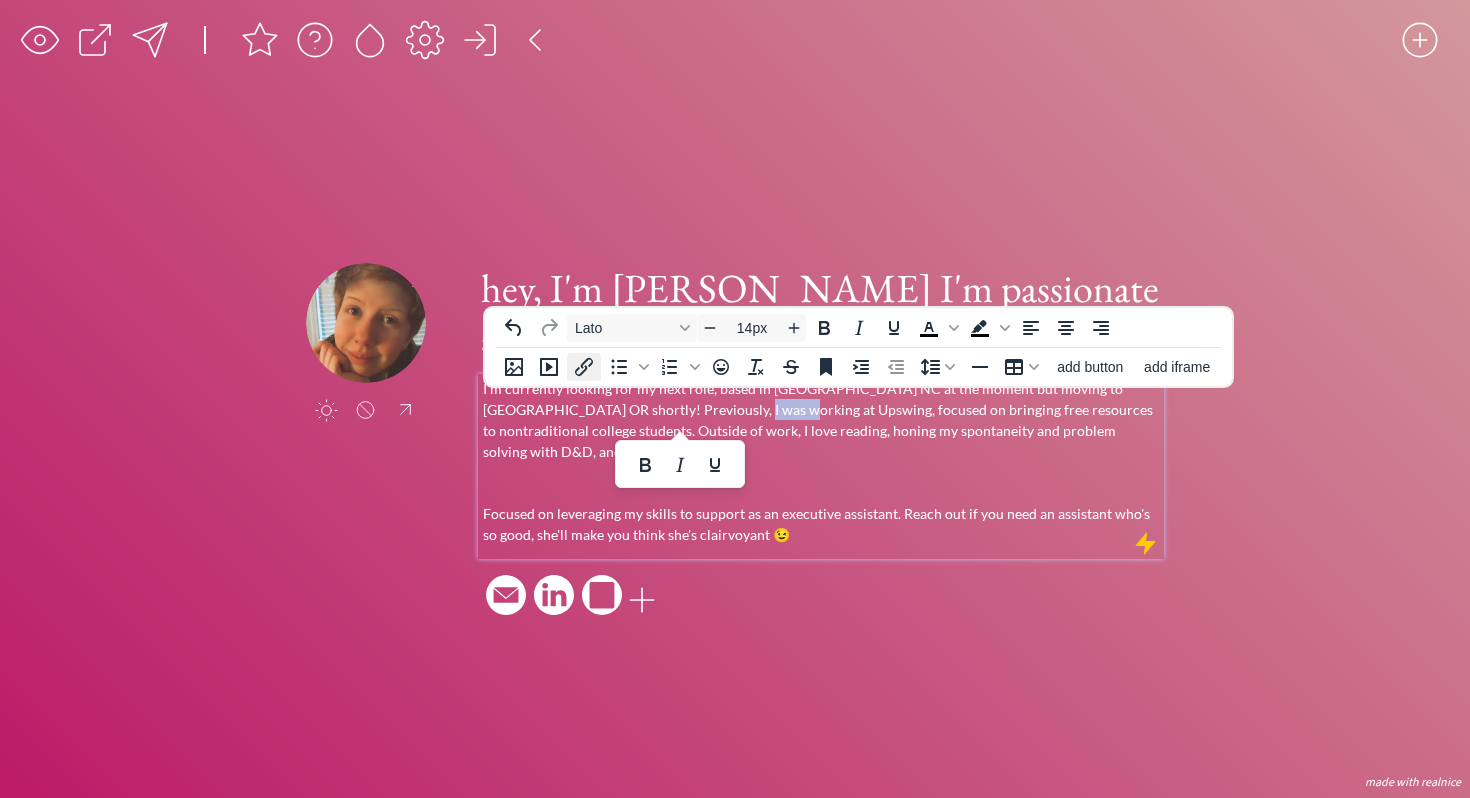 click 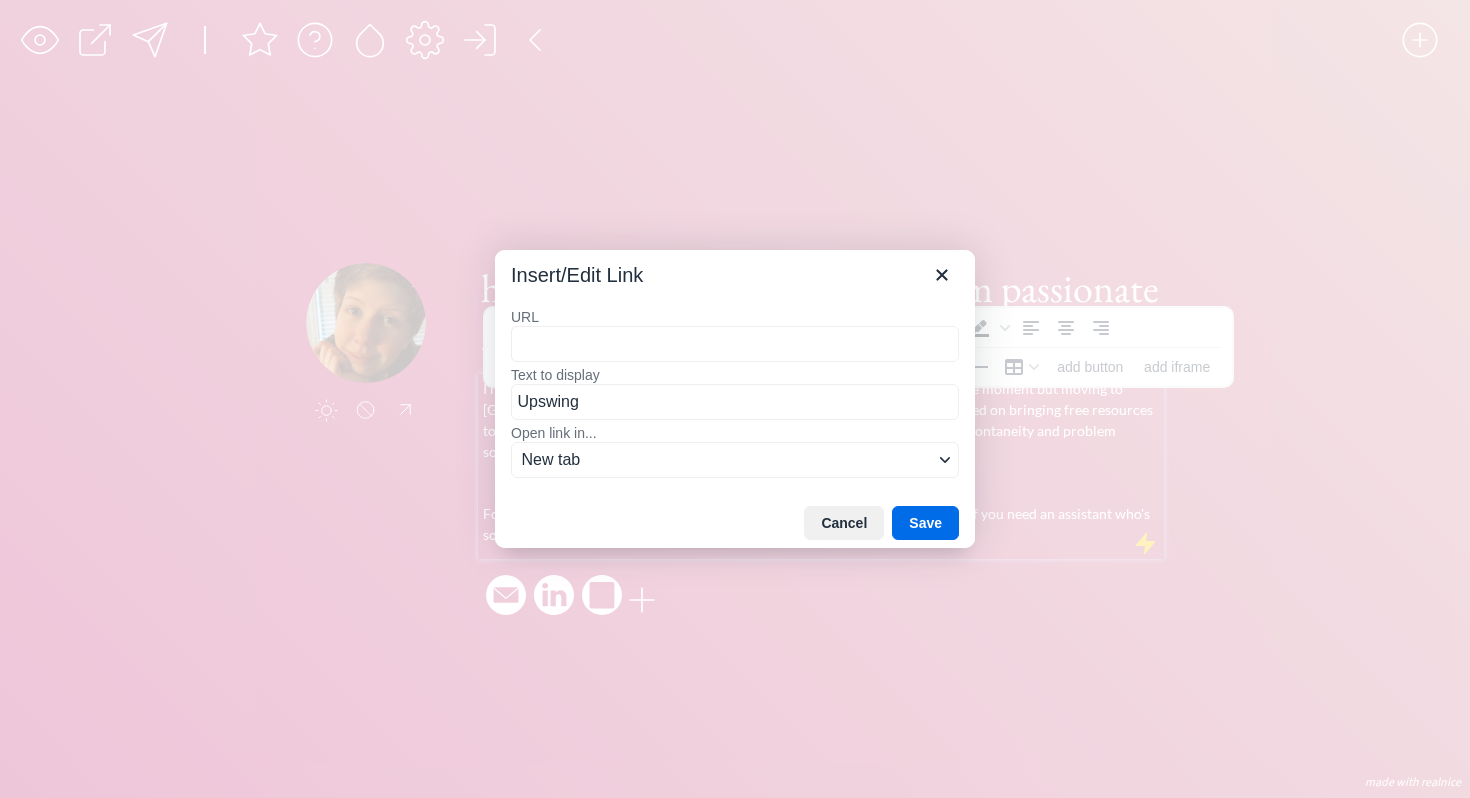 type on "[URL][DOMAIN_NAME]" 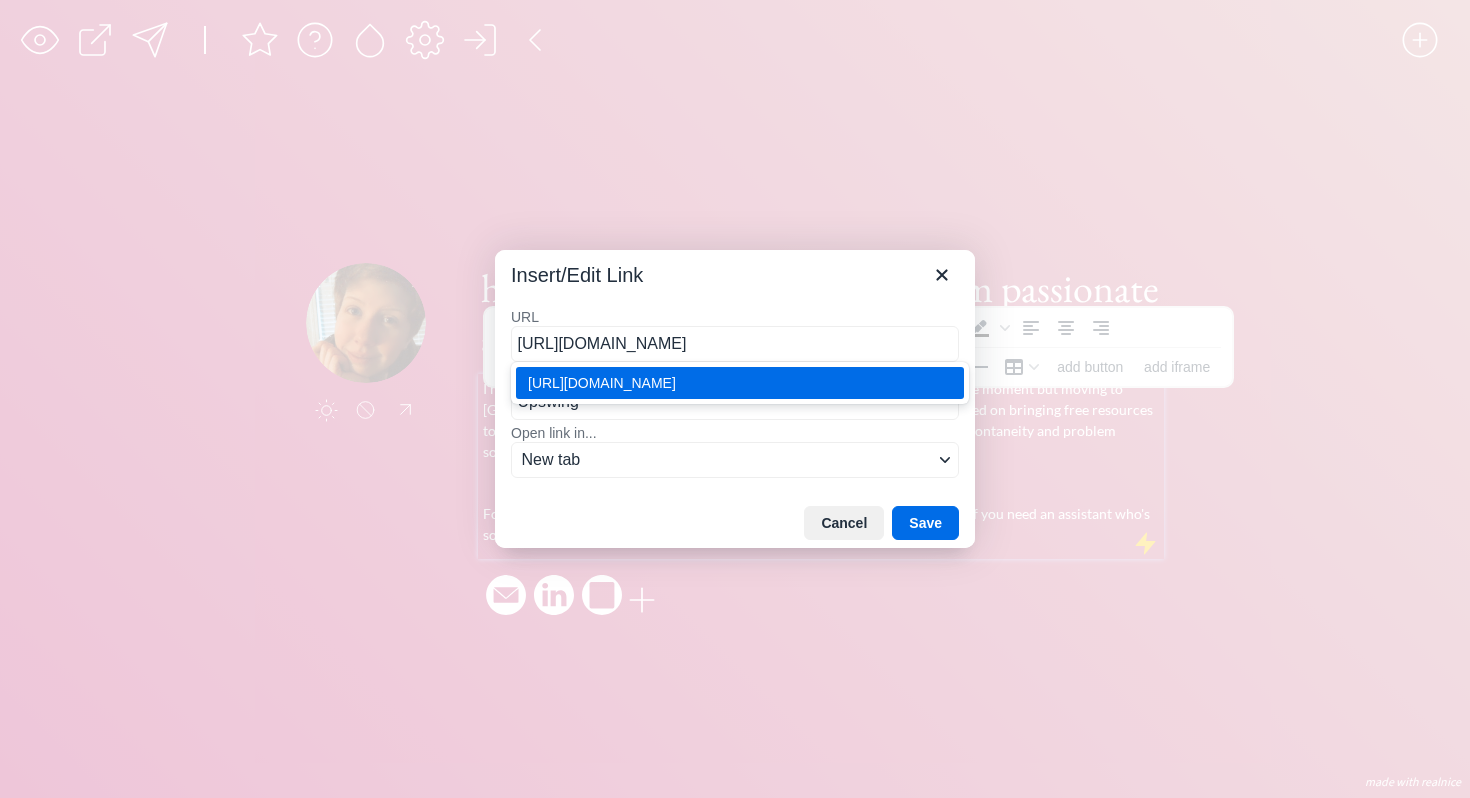 click on "[URL][DOMAIN_NAME]" at bounding box center [742, 383] 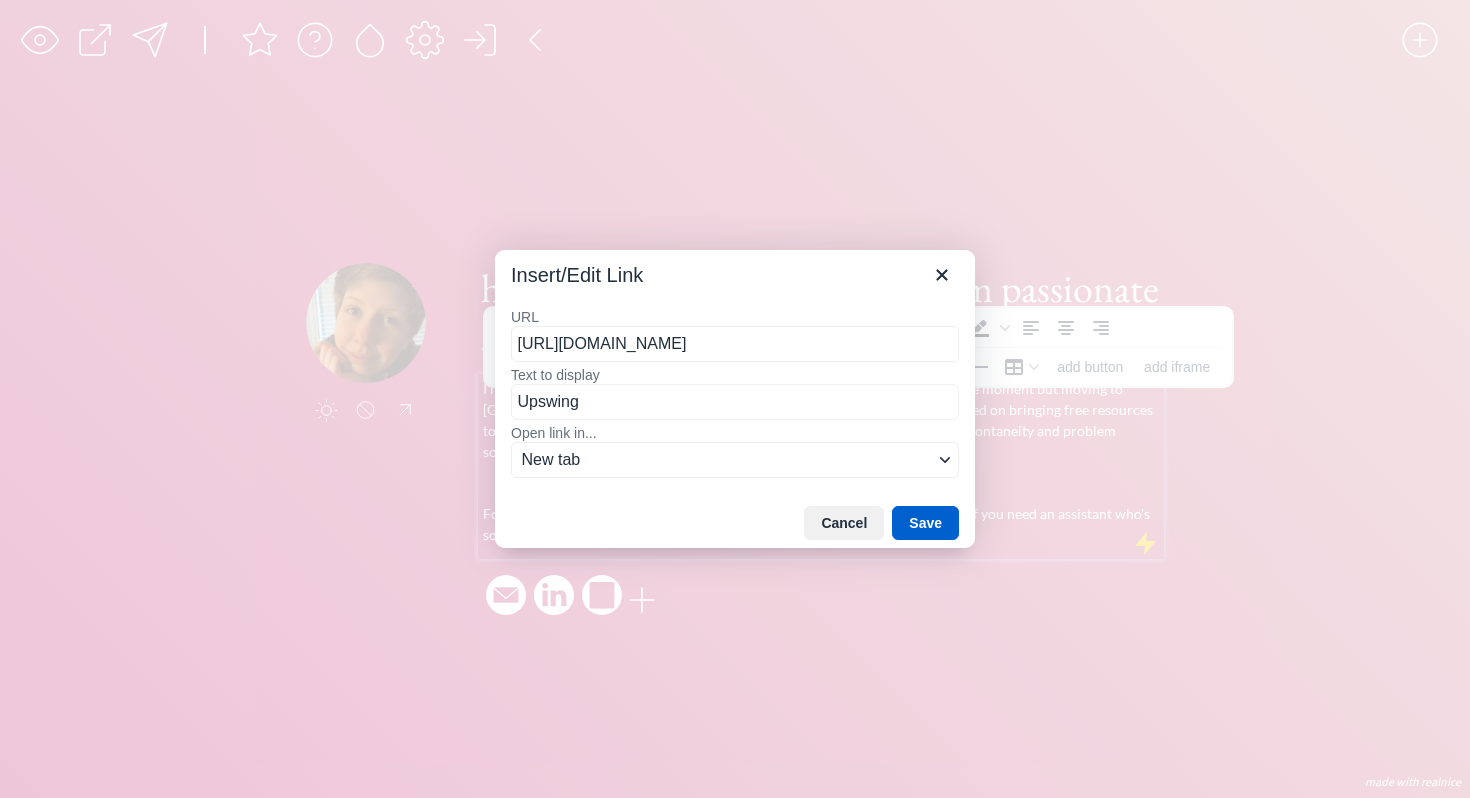 click on "Save" at bounding box center (925, 523) 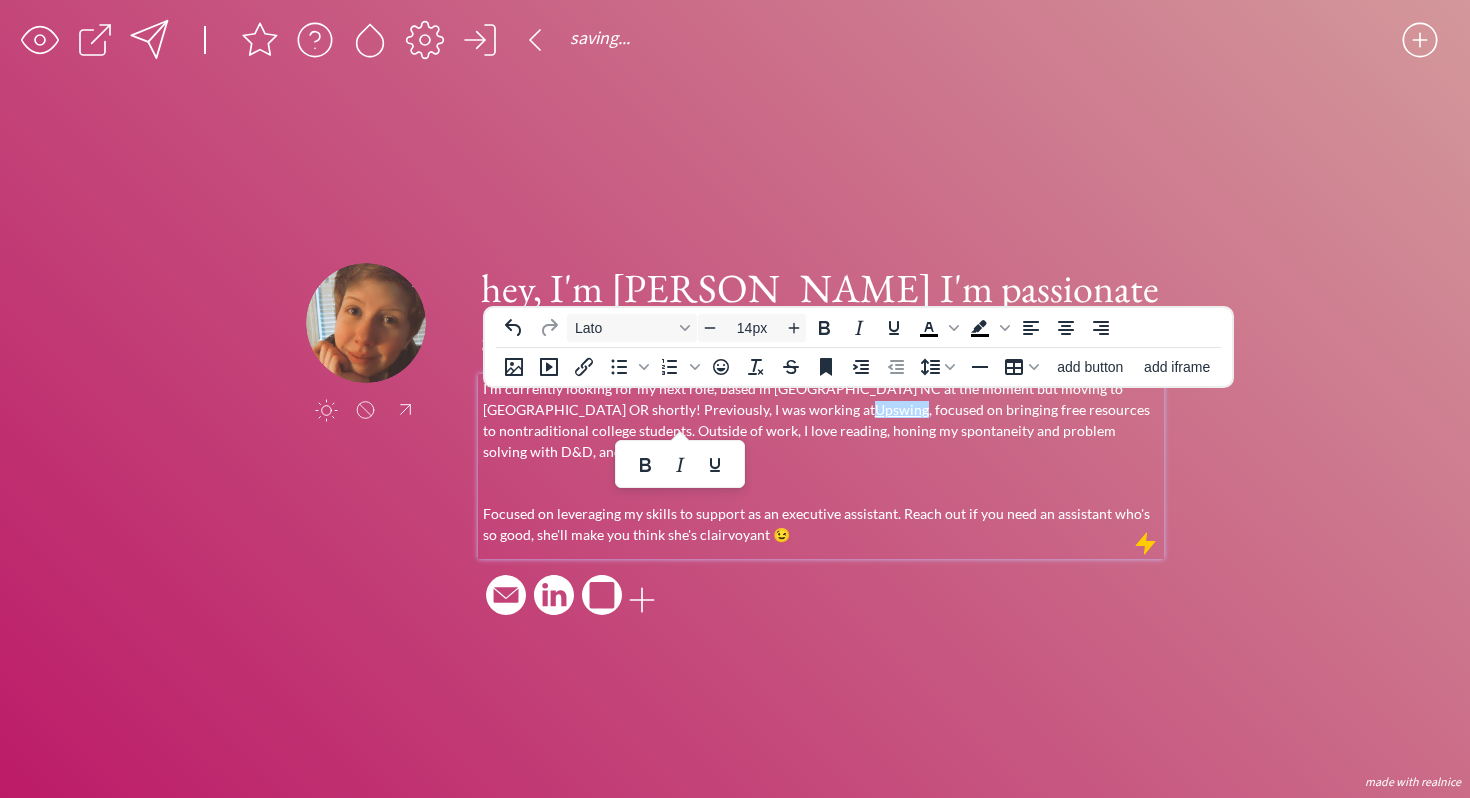 click on "saving & publishing saved & published! 👍 saving... click to upload a picture hey, I'm [PERSON_NAME] 👋 I'm passionate about creating order out of chaos I’m currently looking for my next role, based in [GEOGRAPHIC_DATA] NC at the moment but moving to [GEOGRAPHIC_DATA] OR shortly! Previously, I was working at  Upswing , focused on bringing free resources to nontraditional college students. Outside of work, I love reading, honing my spontaneity and problem solving with D&D, and enjoying nature. Focused on leveraging my skills to support as an executive assistant. Reach out if you need an assistant who's so good, she'll make you think she's clairvoyant 😉
made with realnice" 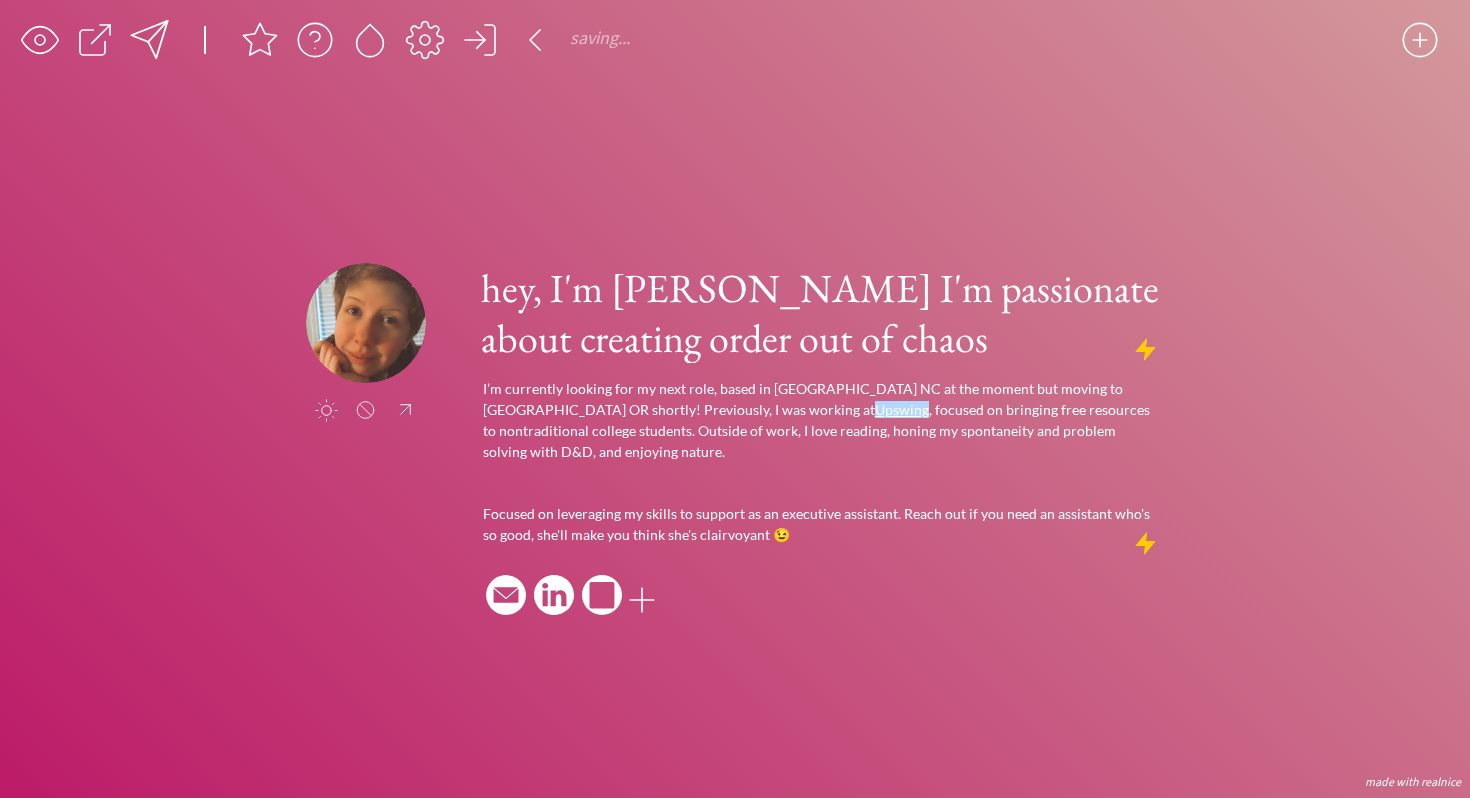 click on "saving & publishing saved & published! 👍 saving... click to upload a picture hey, I'm [PERSON_NAME] 👋 I'm passionate about creating order out of chaos I’m currently looking for my next role, based in [GEOGRAPHIC_DATA] NC at the moment but moving to [GEOGRAPHIC_DATA] OR shortly! Previously, I was working at  Upswing , focused on bringing free resources to nontraditional college students. Outside of work, I love reading, honing my spontaneity and problem solving with D&D, and enjoying nature. Focused on leveraging my skills to support as an executive assistant. Reach out if you need an assistant who's so good, she'll make you think she's clairvoyant 😉
made with realnice" 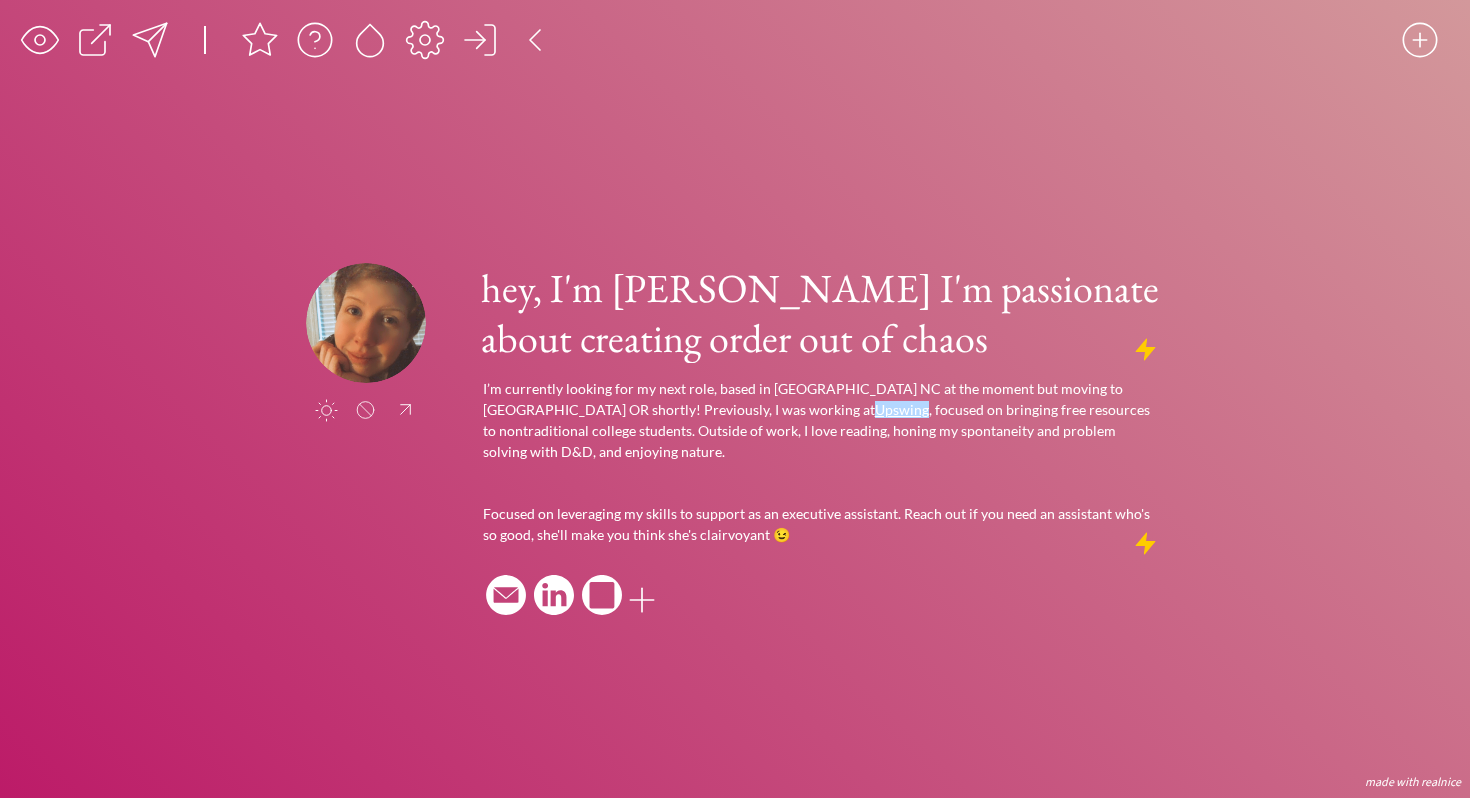click at bounding box center (150, 40) 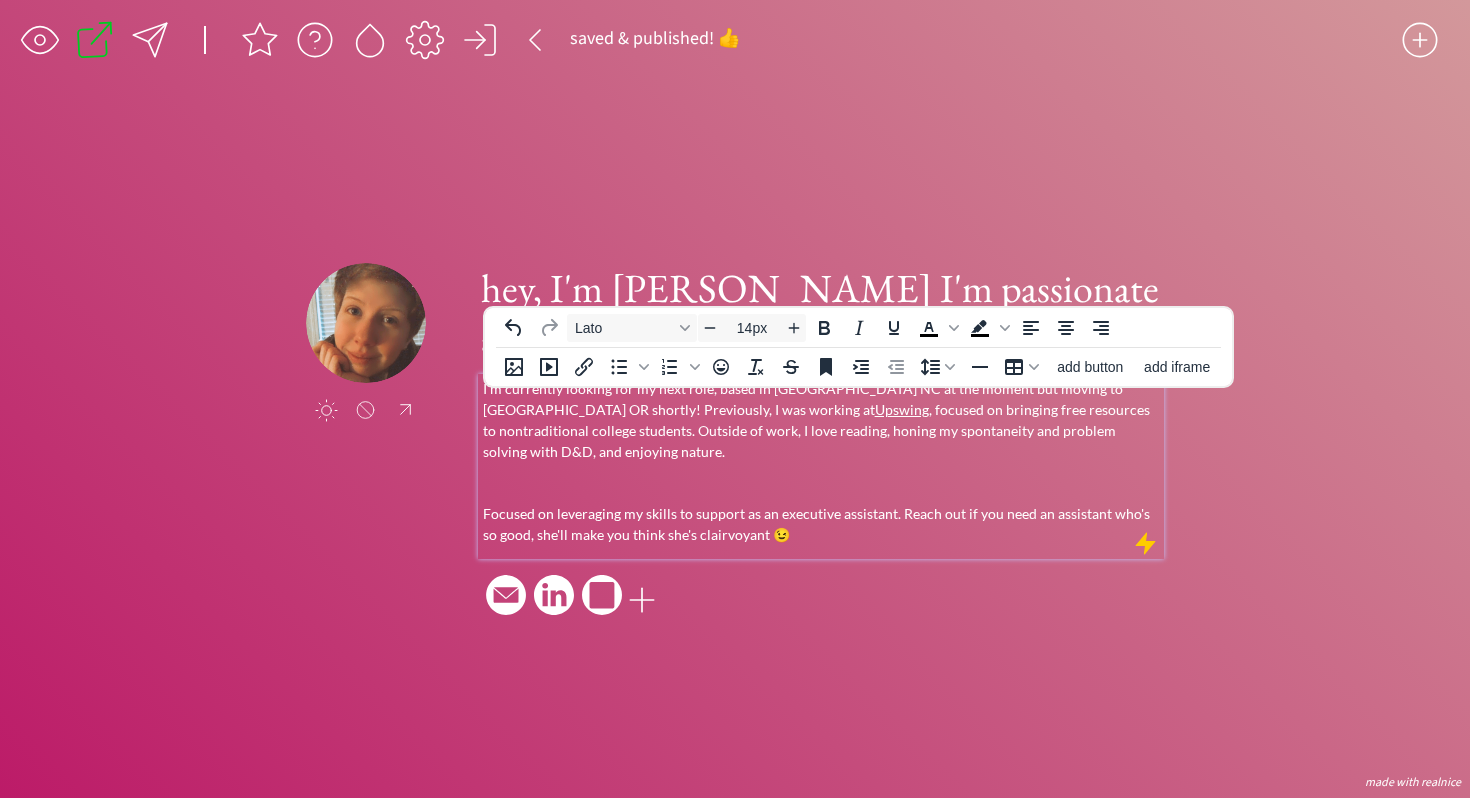 click at bounding box center (821, 482) 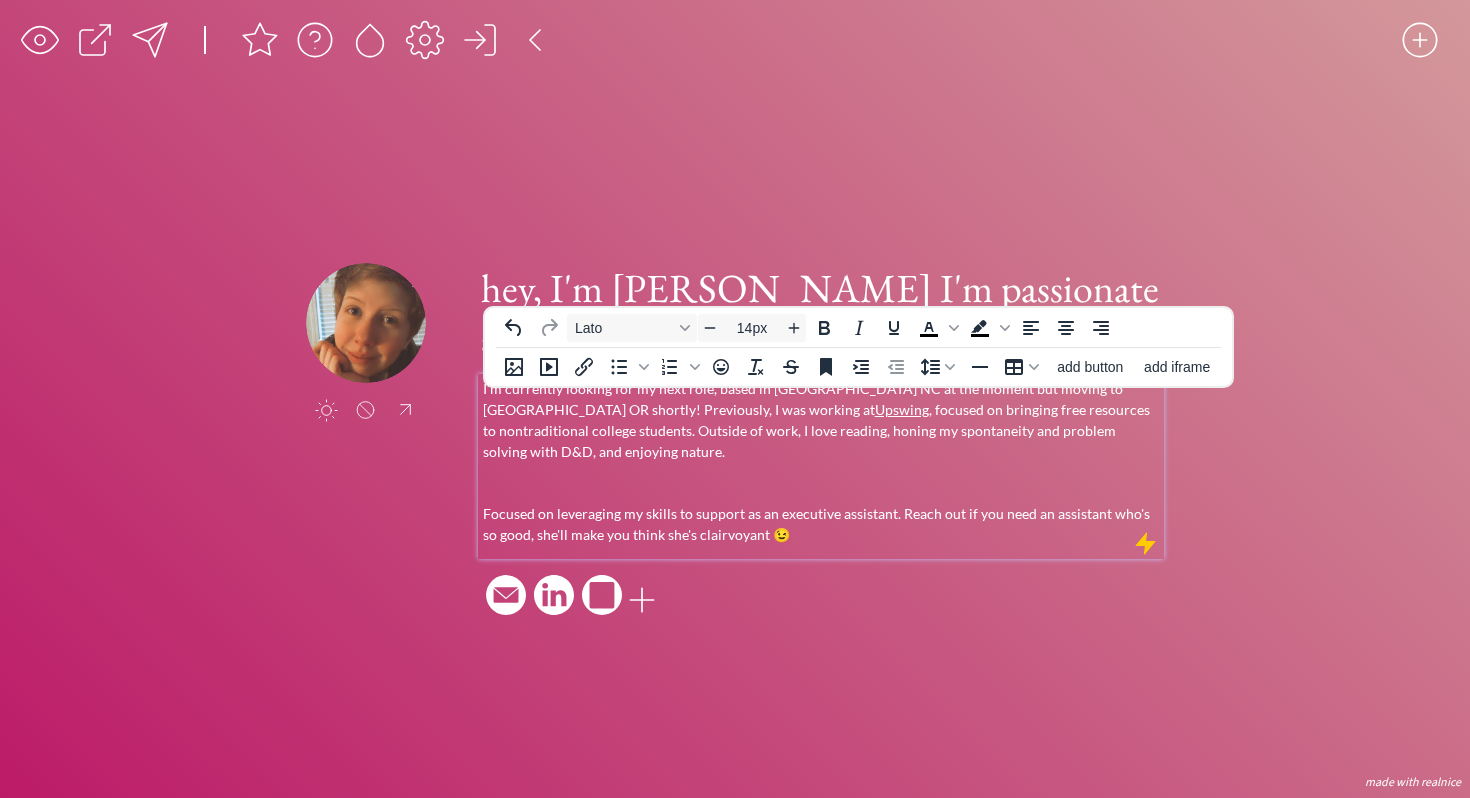 click on "Focused on leveraging my skills to support as an executive assistant. Reach out if you need an assistant who's so good, she'll make you think she's clairvoyant 😉" at bounding box center [821, 524] 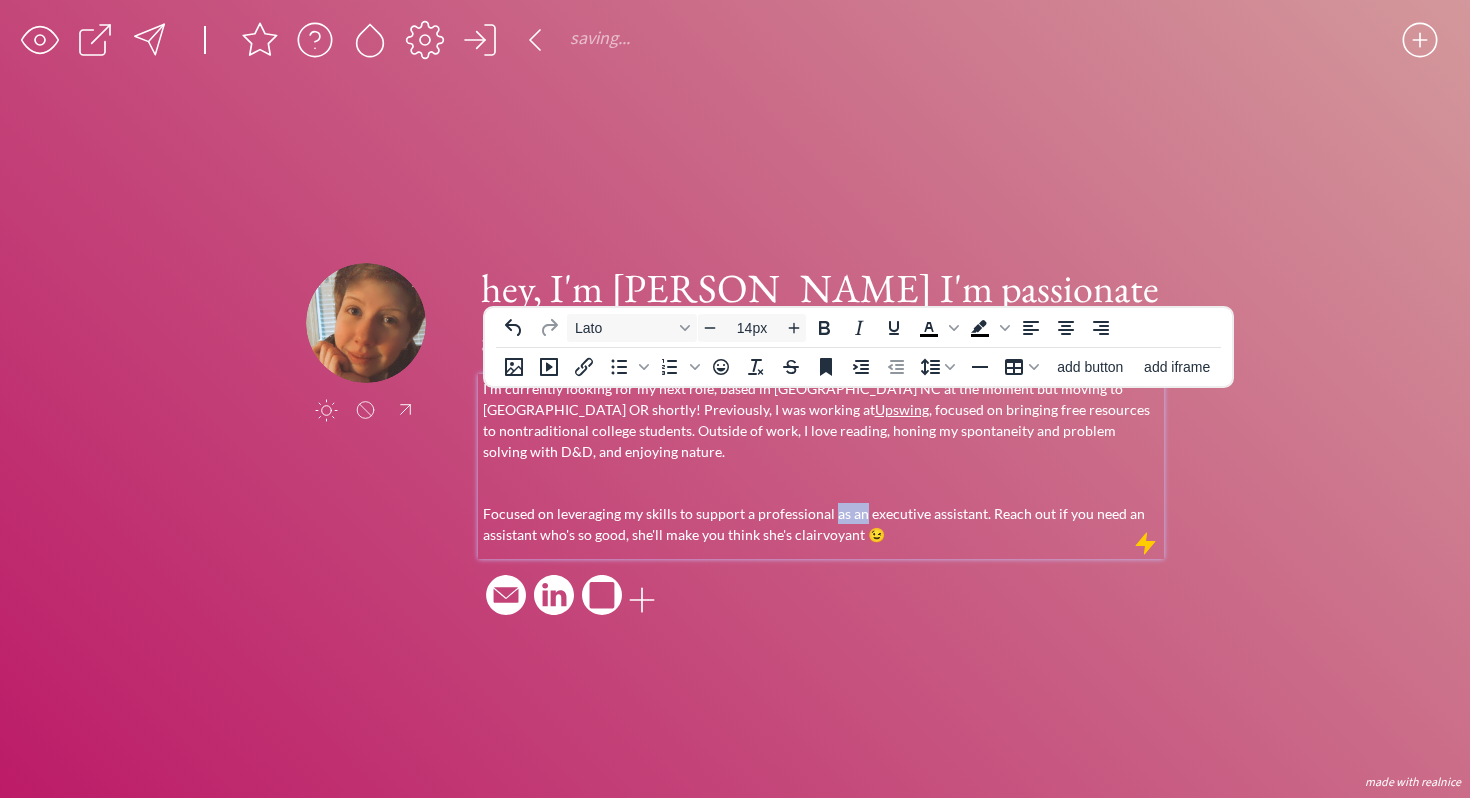 drag, startPoint x: 859, startPoint y: 506, endPoint x: 828, endPoint y: 507, distance: 31.016125 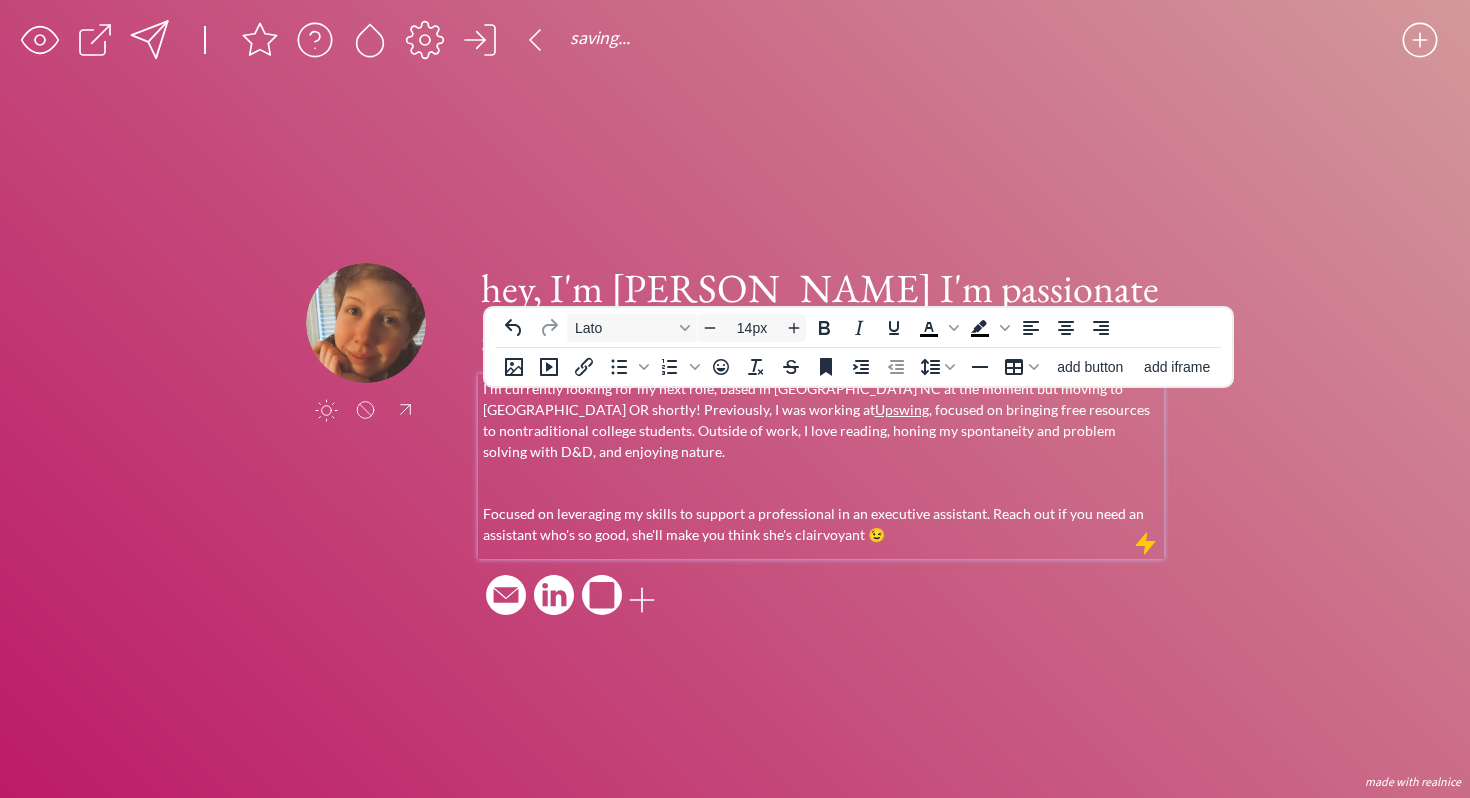 click on "Focused on leveraging my skills to support a professional in an executive assistant. Reach out if you need an assistant who's so good, she'll make you think she's clairvoyant 😉" at bounding box center (821, 524) 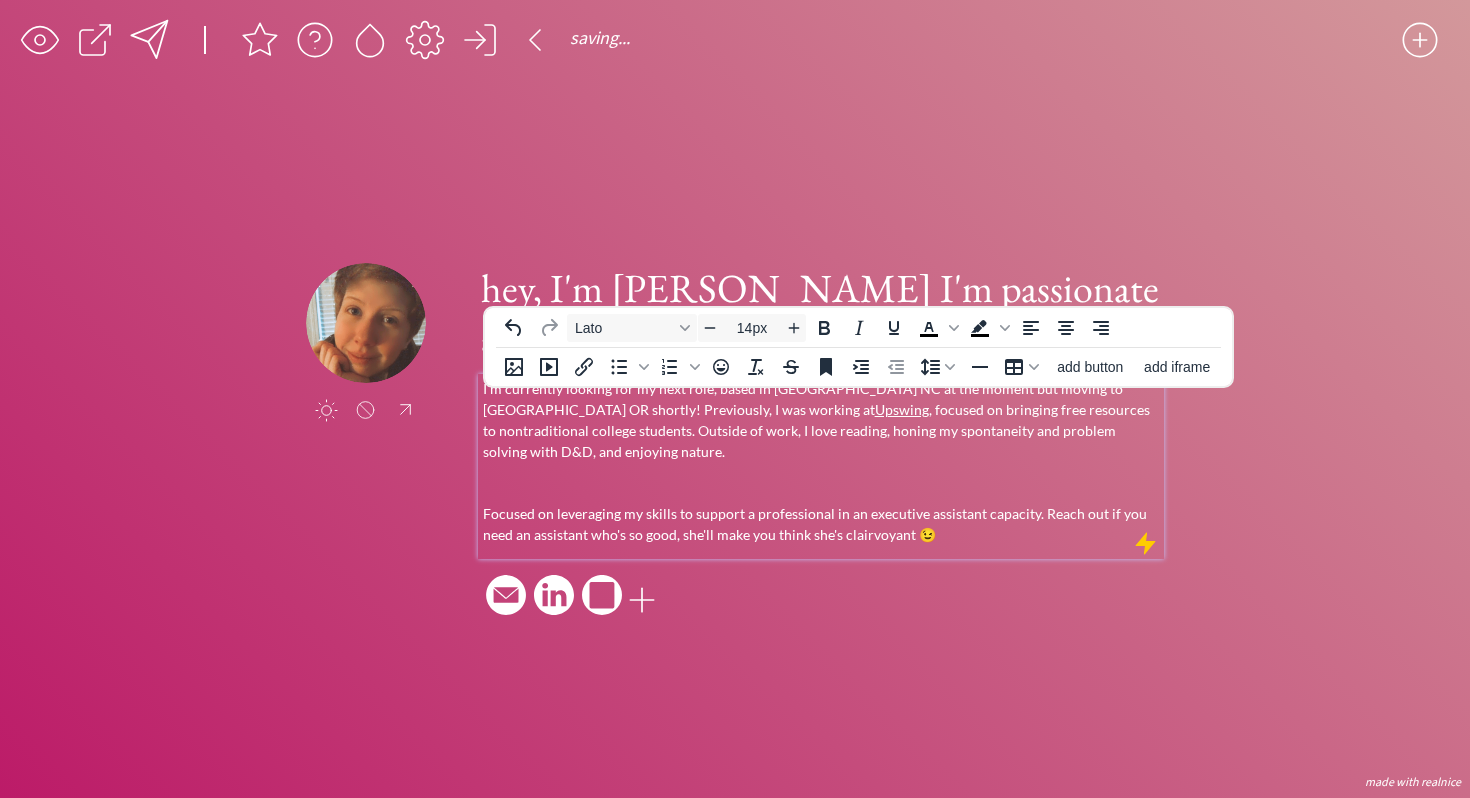 click on "click to upload a picture hey, I'm [PERSON_NAME] I'm passionate about creating order out of chaos I’m currently looking for my next role, based in [GEOGRAPHIC_DATA] NC at the moment but moving to [GEOGRAPHIC_DATA] OR shortly! Previously, I was working at  Upswing , focused on bringing free resources to nontraditional college students. Outside of work, I love reading, honing my spontaneity and problem solving with D&D, and enjoying nature. Focused on leveraging my skills to support a professional in an executive assistant capacity. Reach out if you need an assistant who's so good, she'll make you think she's clairvoyant 😉" at bounding box center [735, 441] 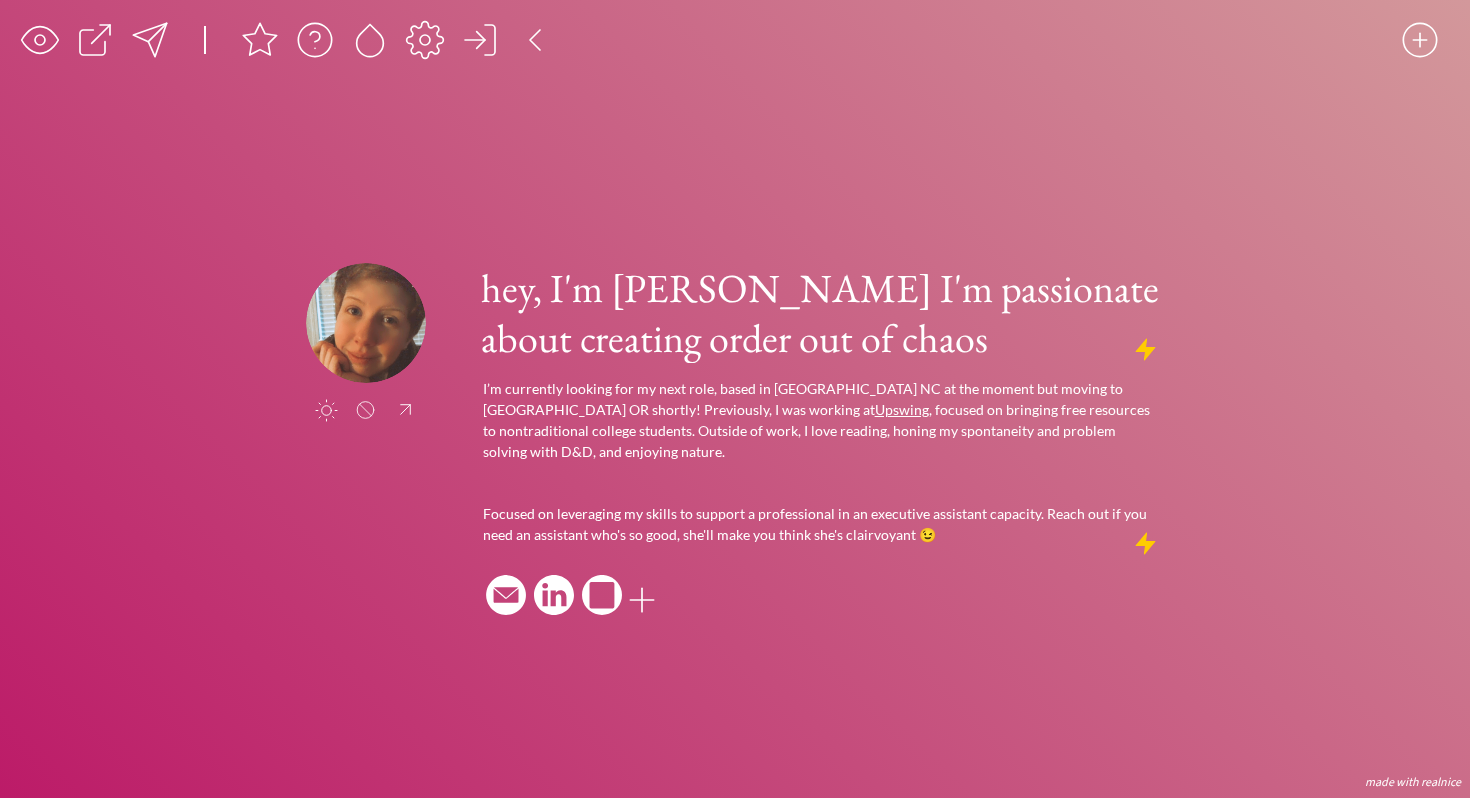 click at bounding box center (150, 40) 